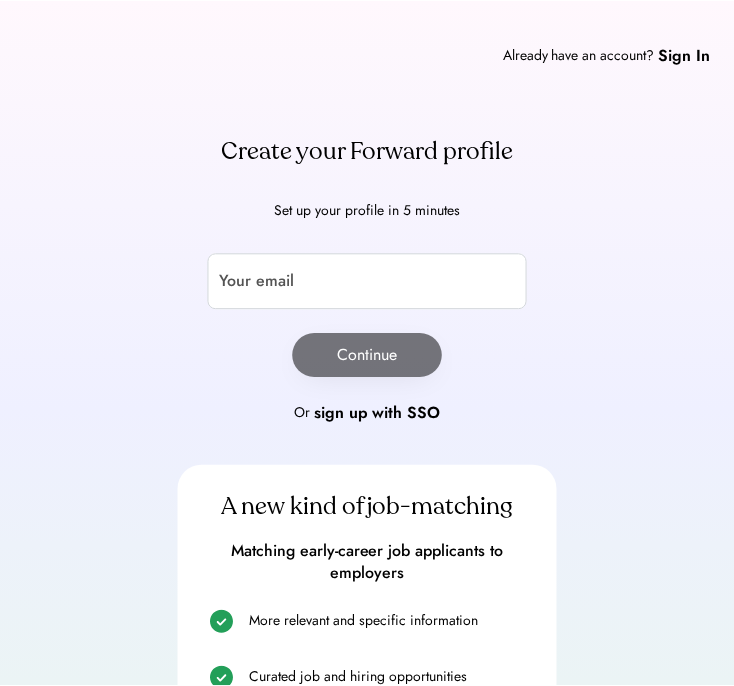 scroll, scrollTop: 0, scrollLeft: 0, axis: both 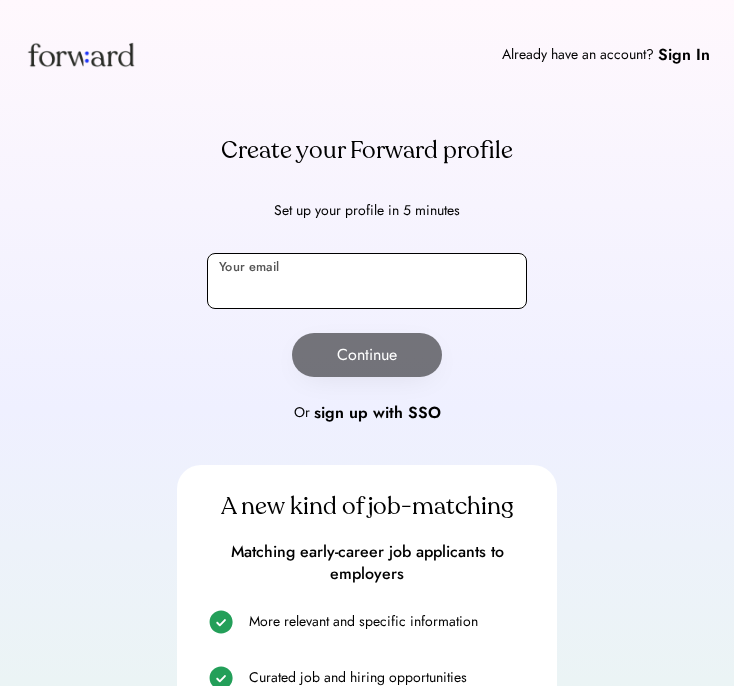 click at bounding box center (367, 281) 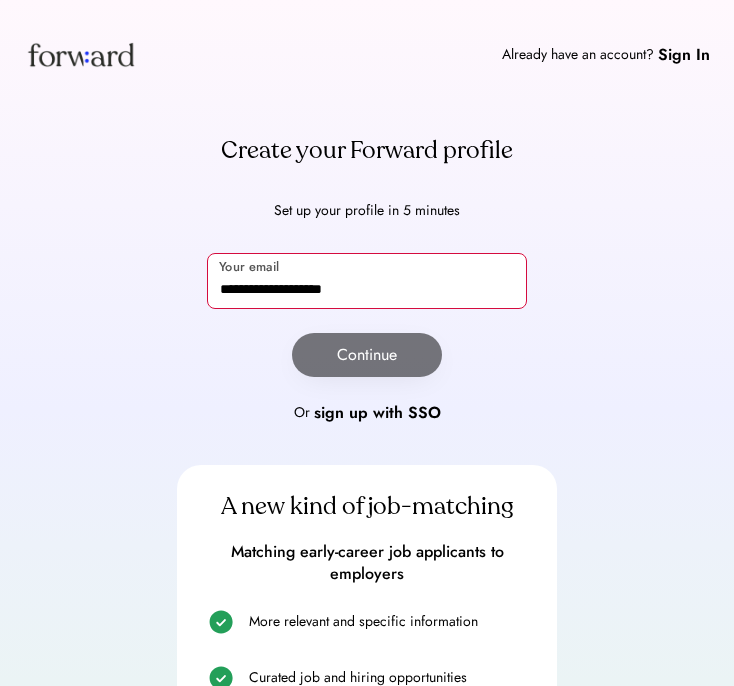 type on "**********" 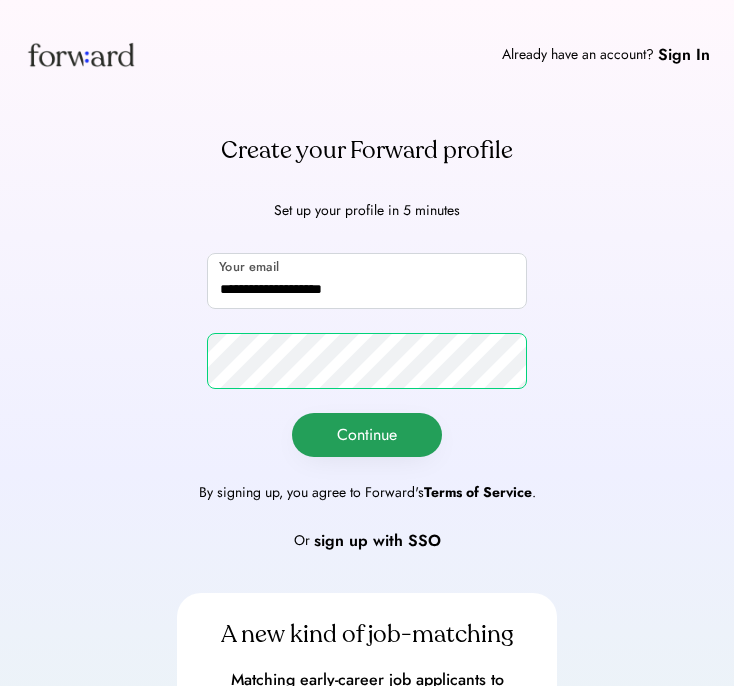 click on "Continue" at bounding box center (367, 435) 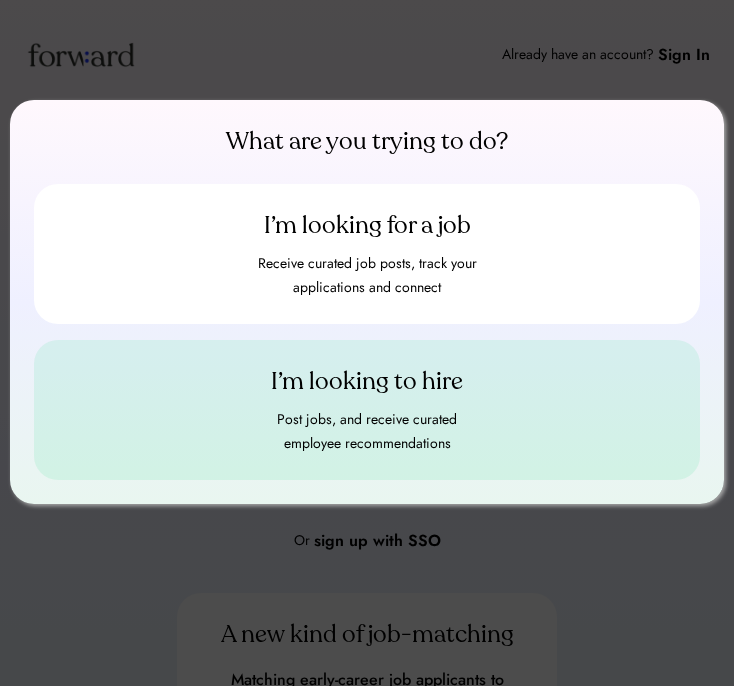 click on "Post jobs, and receive curated employee recommendations" at bounding box center (367, 432) 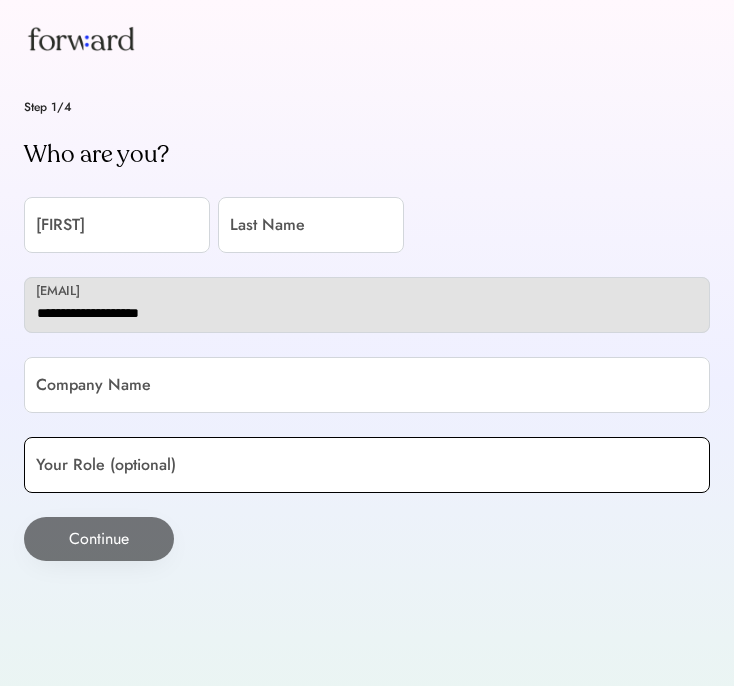 scroll, scrollTop: 0, scrollLeft: 0, axis: both 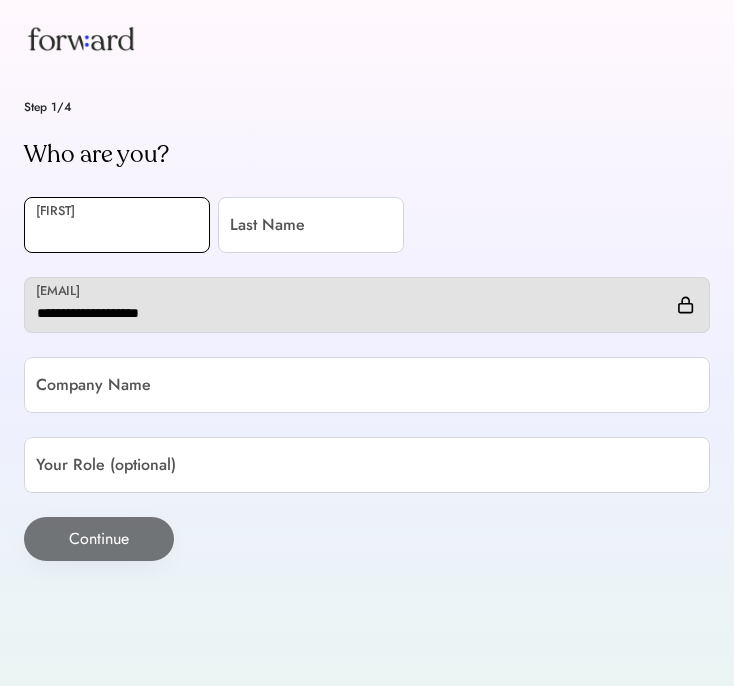 click at bounding box center (117, 225) 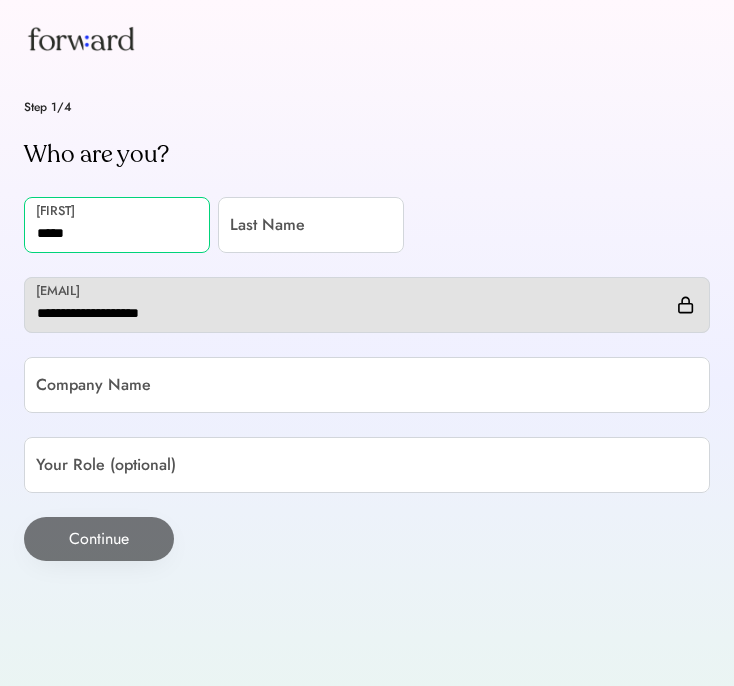 type on "*****" 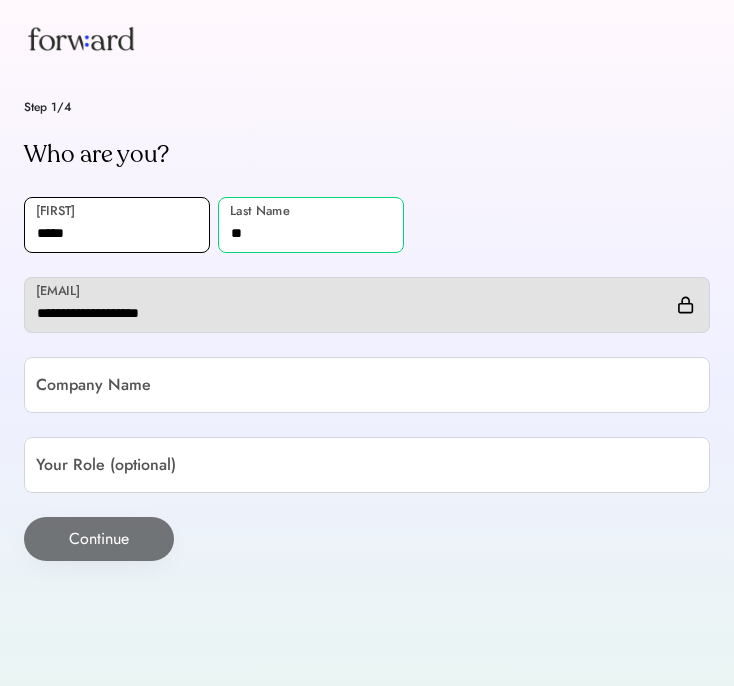 type on "**" 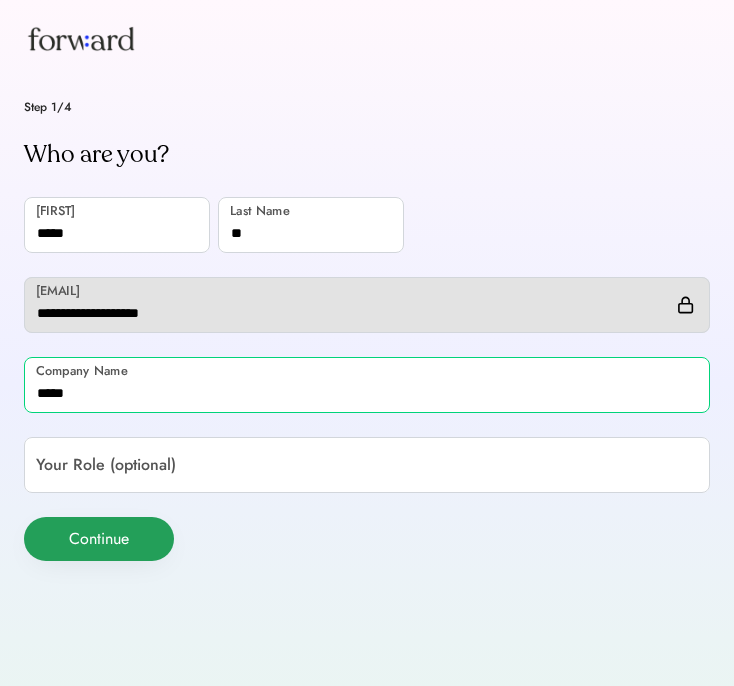 type on "*****" 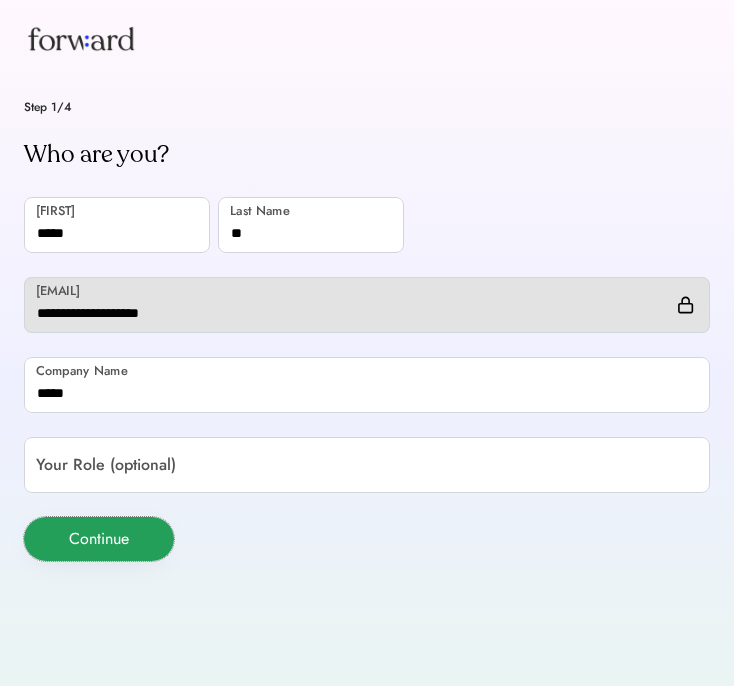 click on "Continue" at bounding box center [99, 539] 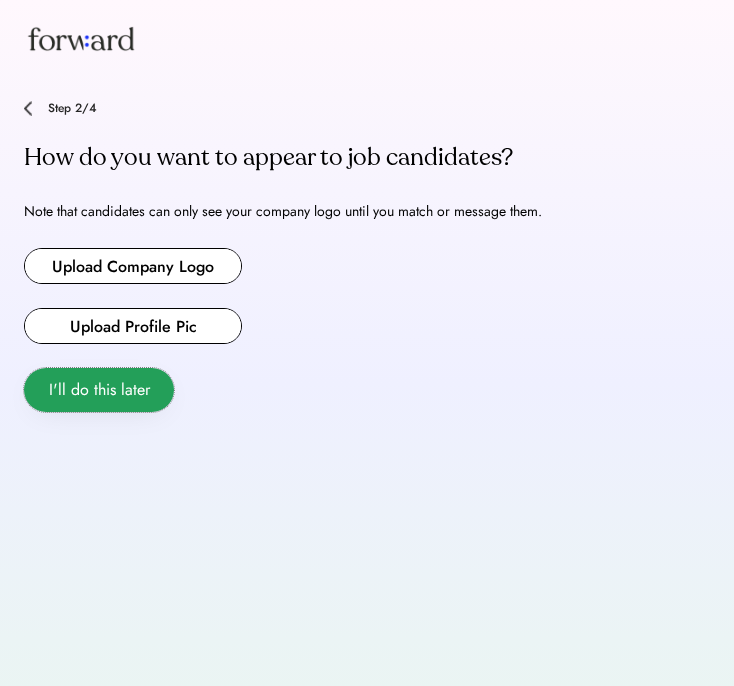 click on "I'll do this later" at bounding box center [99, 390] 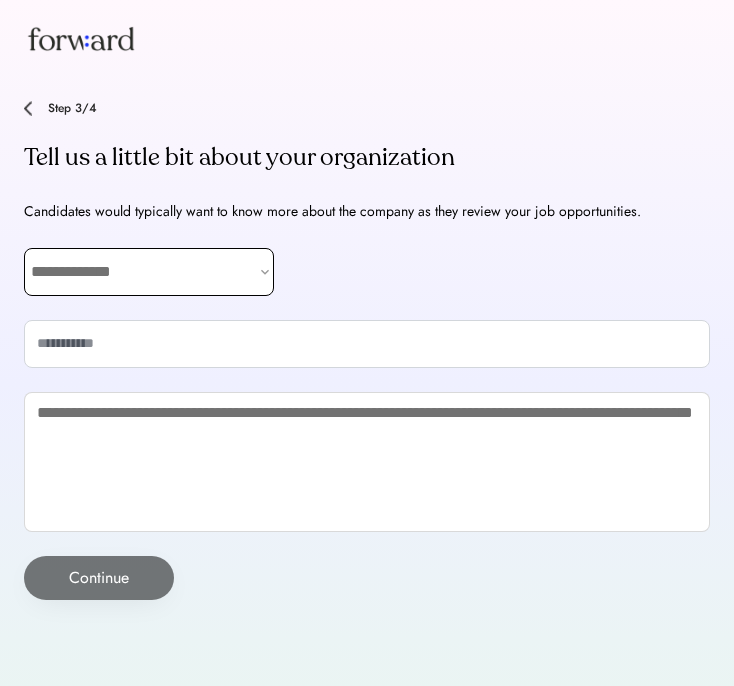 click on "**********" at bounding box center [149, 272] 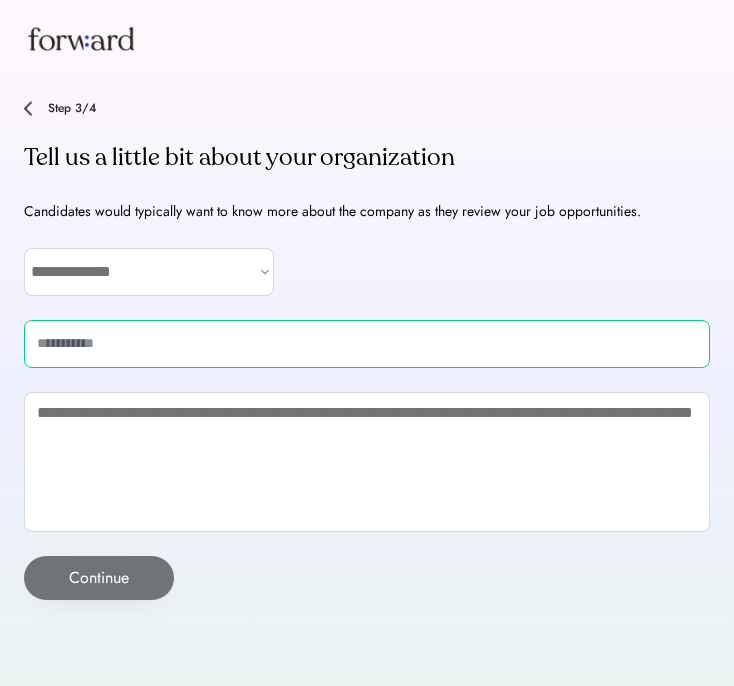 click at bounding box center [367, 344] 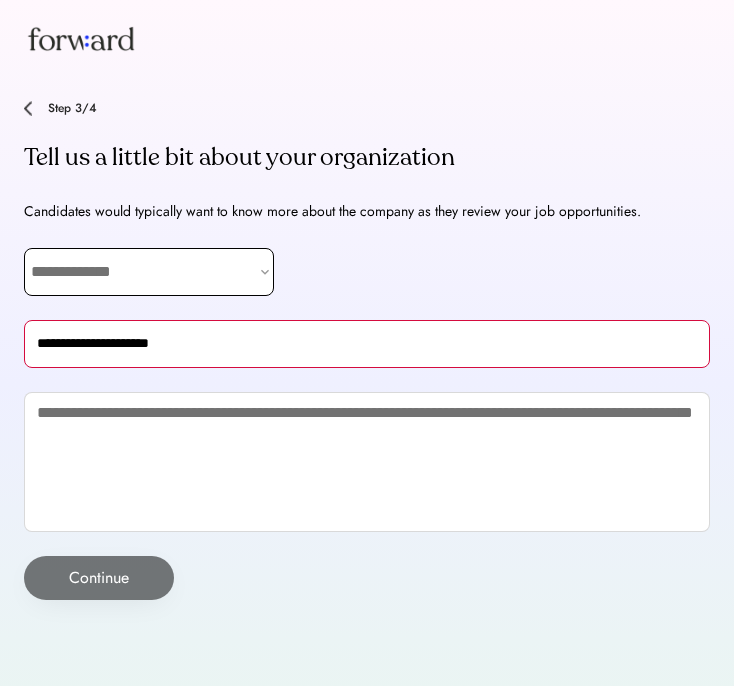 type on "**********" 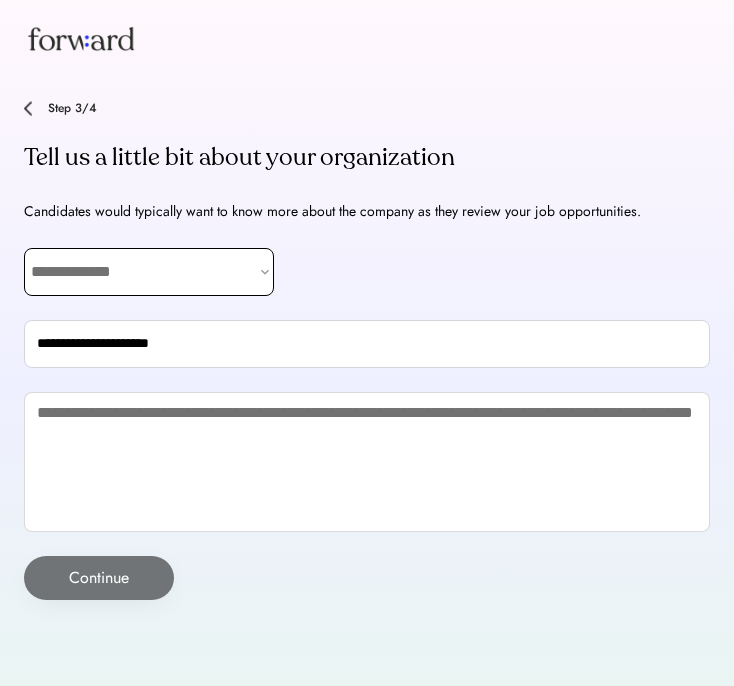 select on "**********" 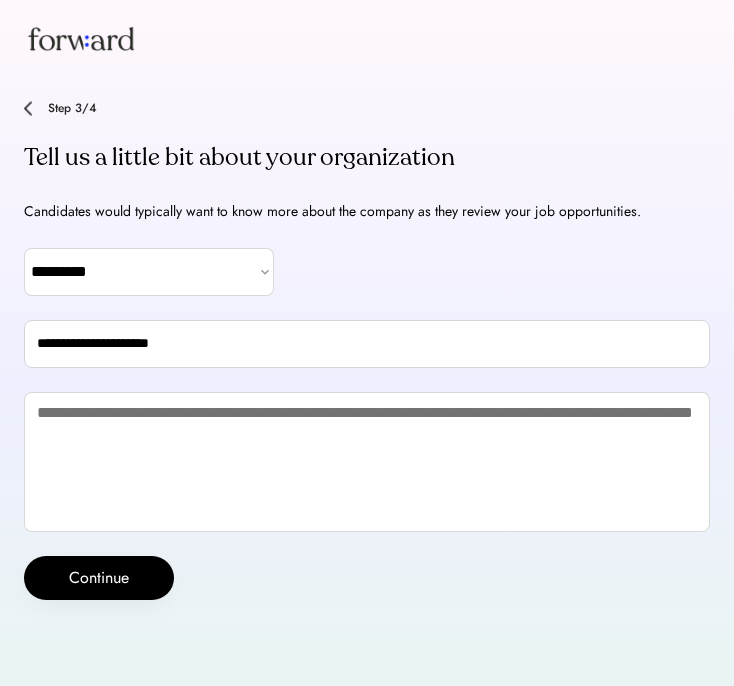 click at bounding box center [367, 462] 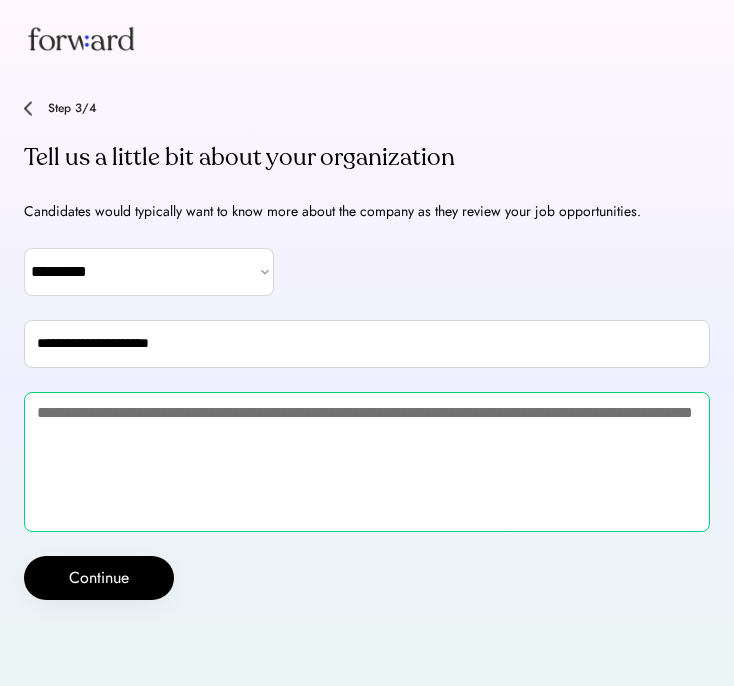 paste on "**********" 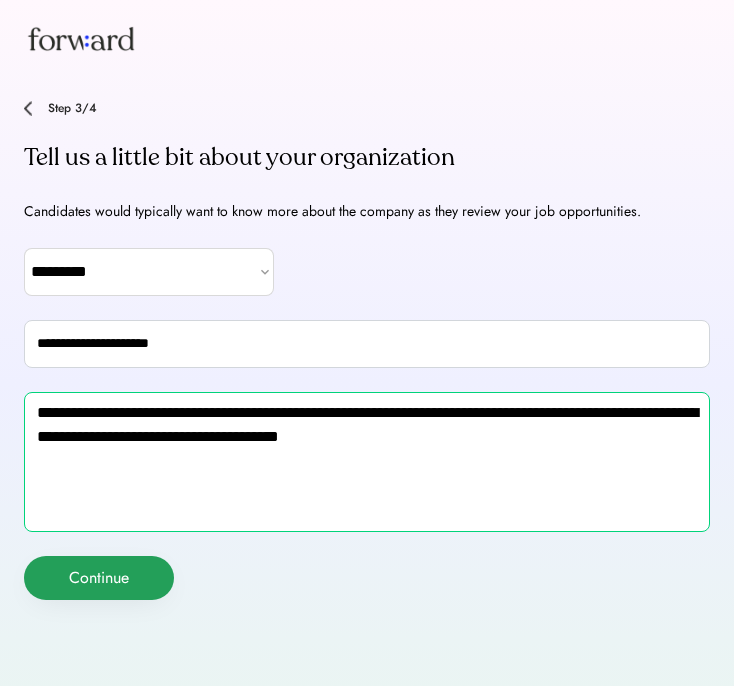 type on "**********" 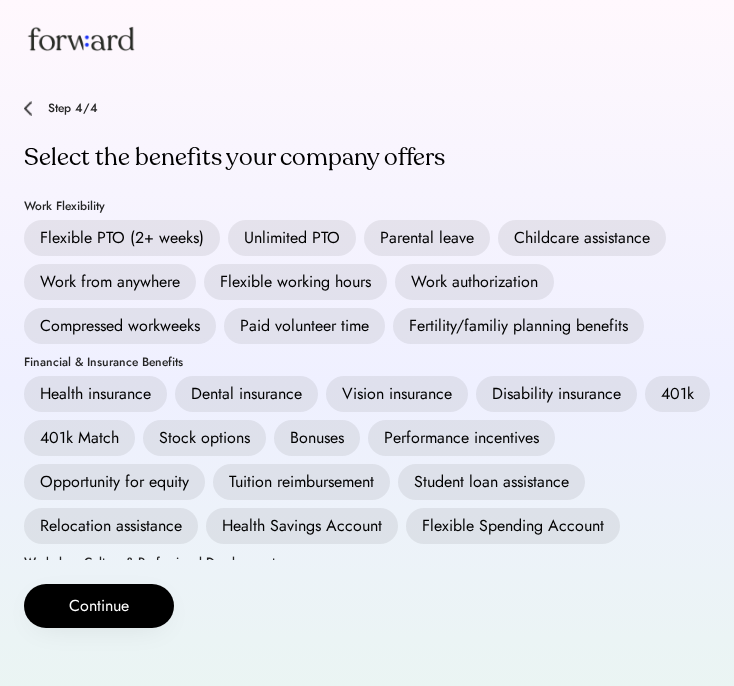 click on "Health insurance" at bounding box center [95, 394] 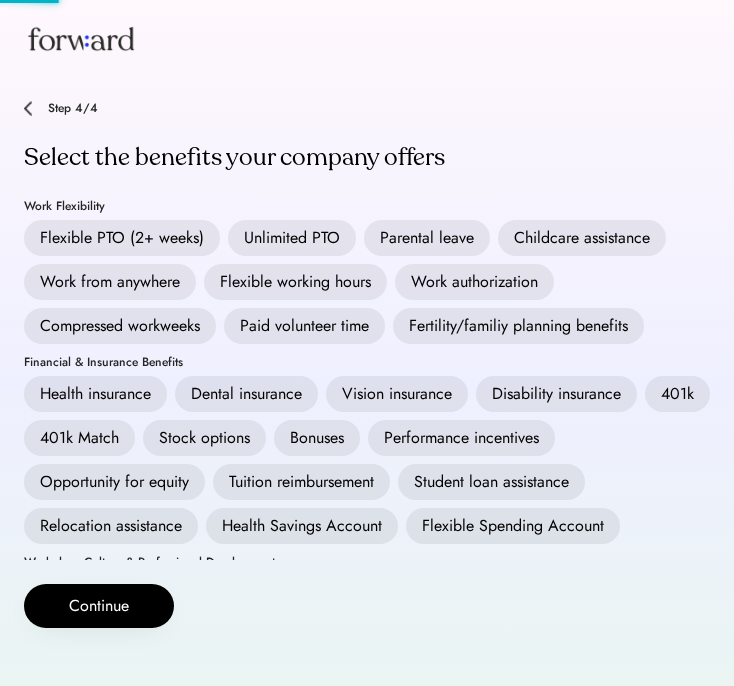 click on "Dental insurance" at bounding box center [246, 394] 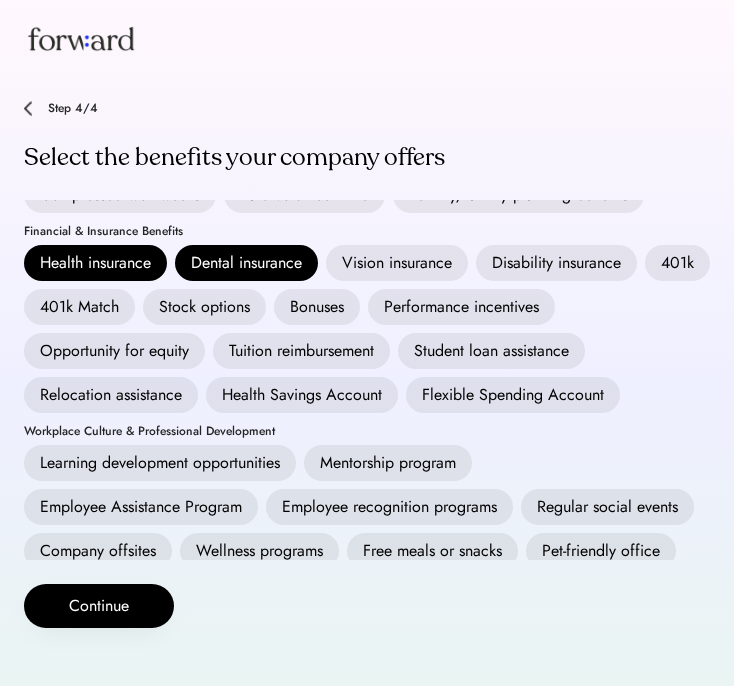 scroll, scrollTop: 141, scrollLeft: 0, axis: vertical 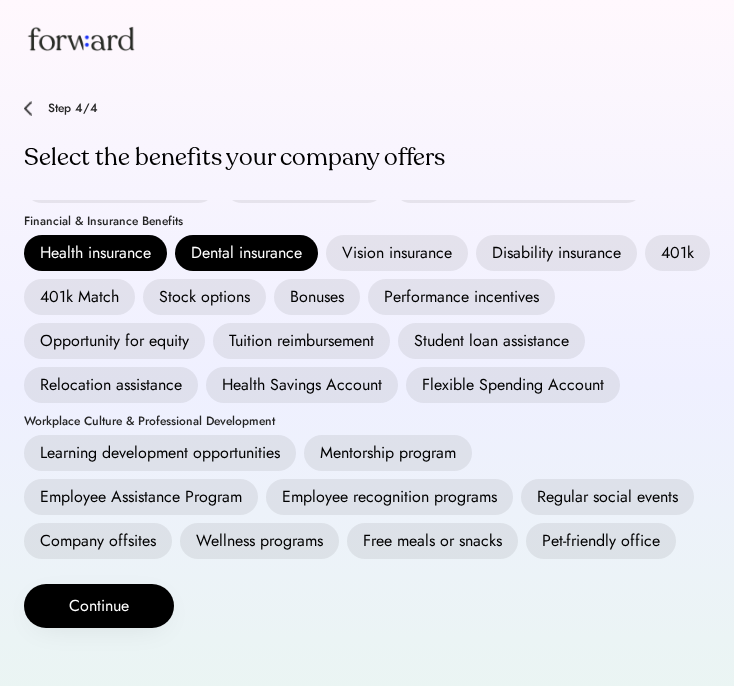click on "Flexible Spending Account" at bounding box center (513, 385) 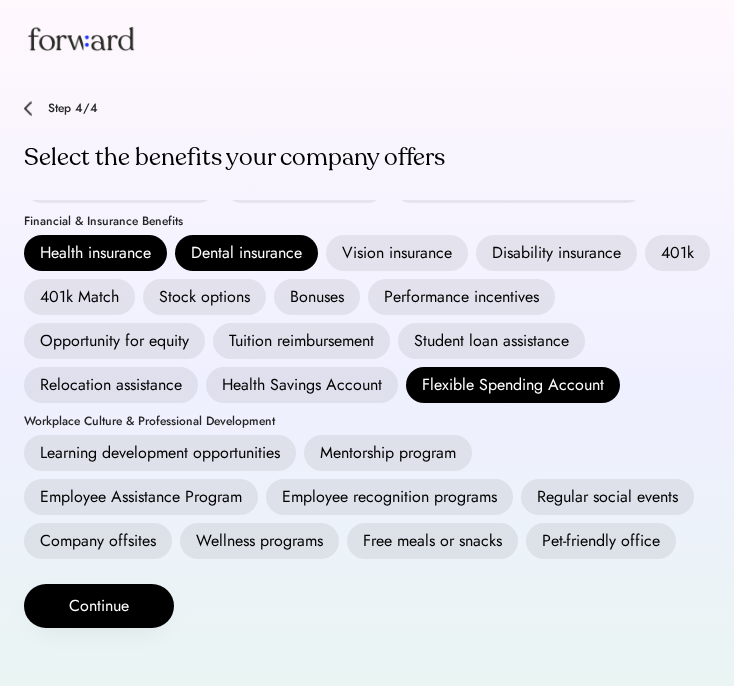 click on "Vision insurance" at bounding box center (397, 253) 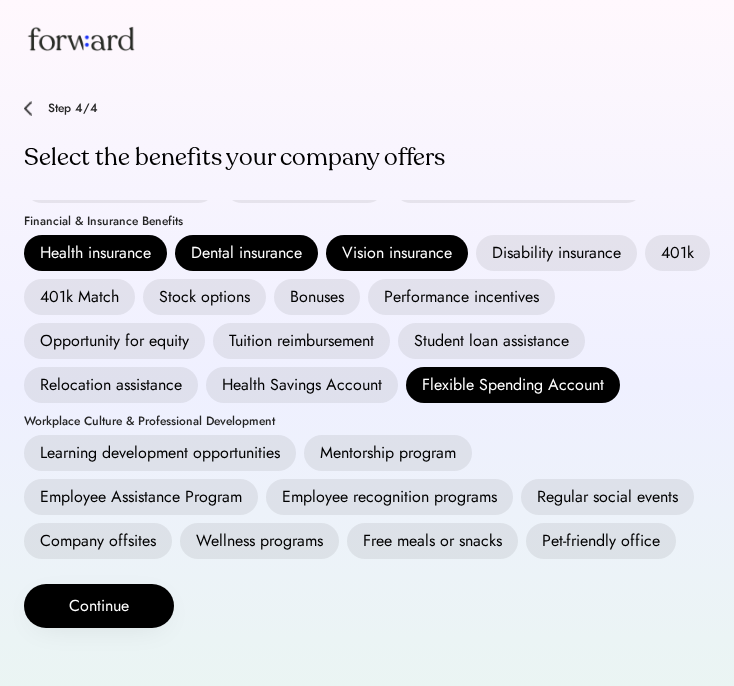 click on "Health Savings Account" at bounding box center (302, 385) 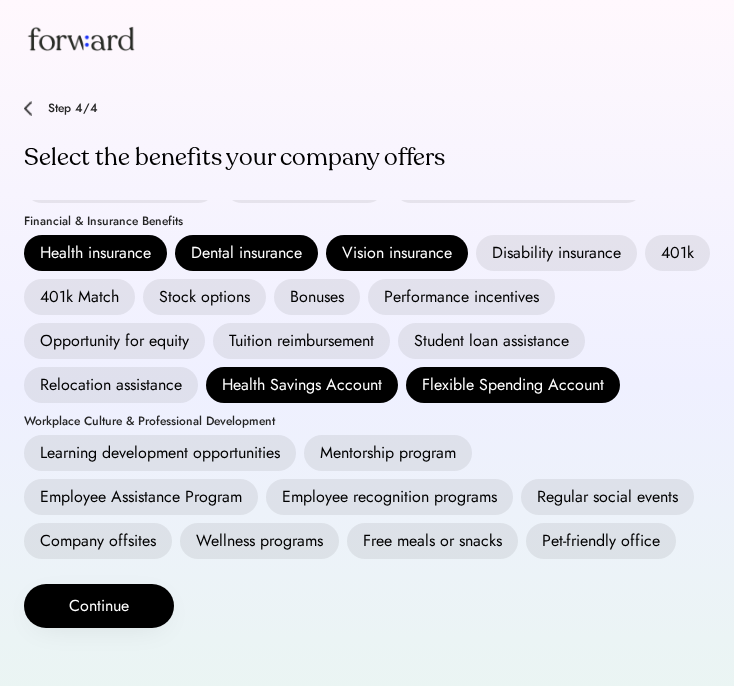 click on "Disability insurance" at bounding box center [556, 253] 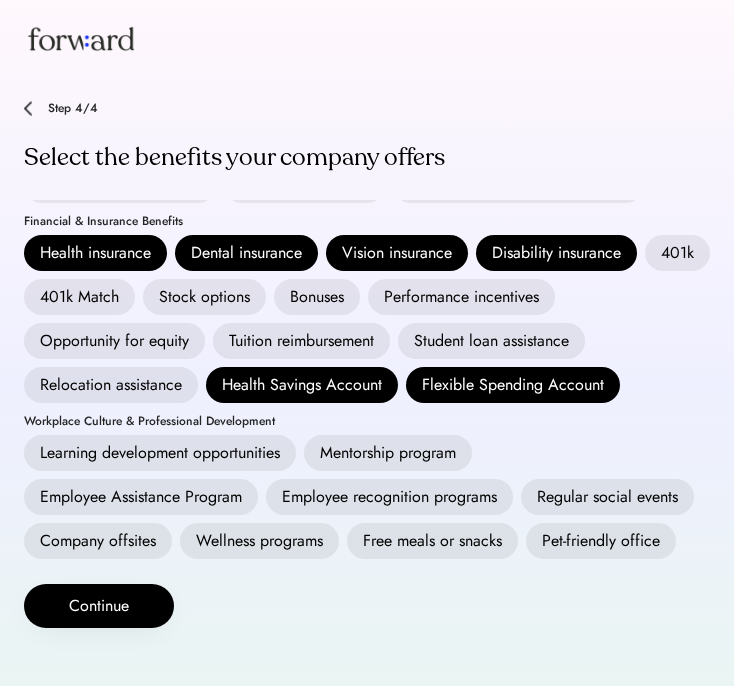 scroll, scrollTop: 81, scrollLeft: 0, axis: vertical 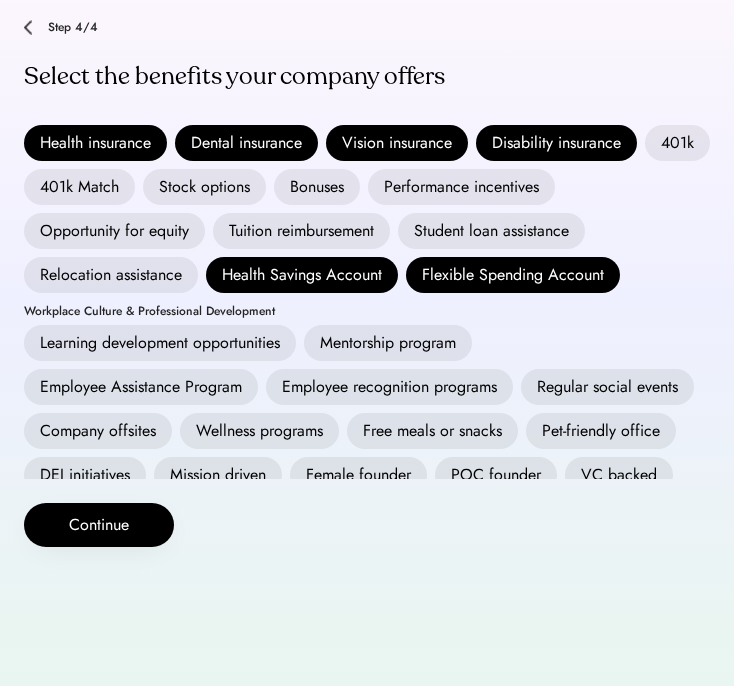 click on "Stock options" at bounding box center [204, 187] 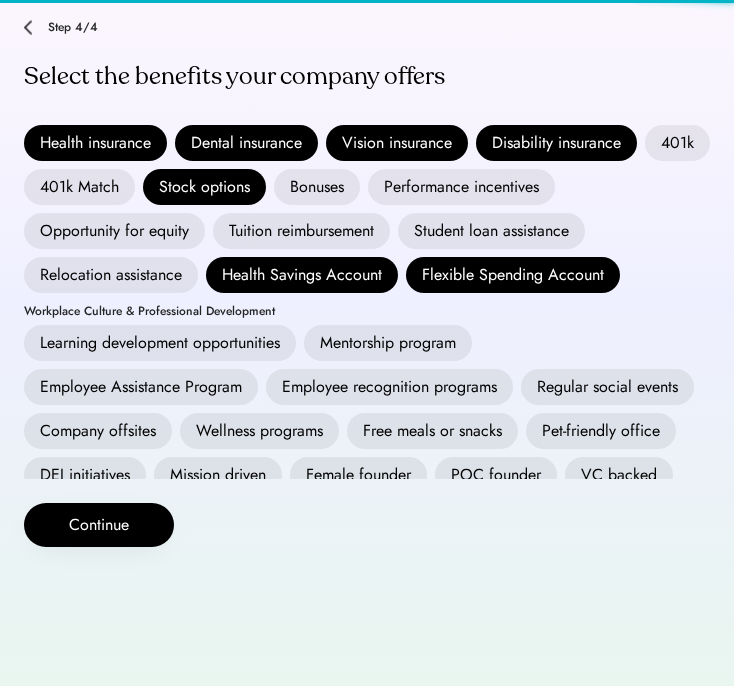 click on "401k" at bounding box center [677, 143] 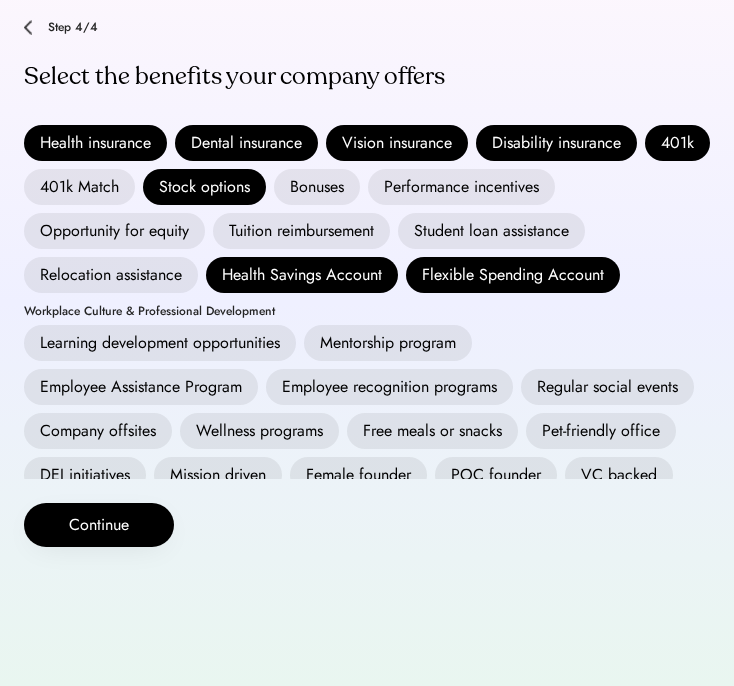 click on "Bonuses" at bounding box center [317, 187] 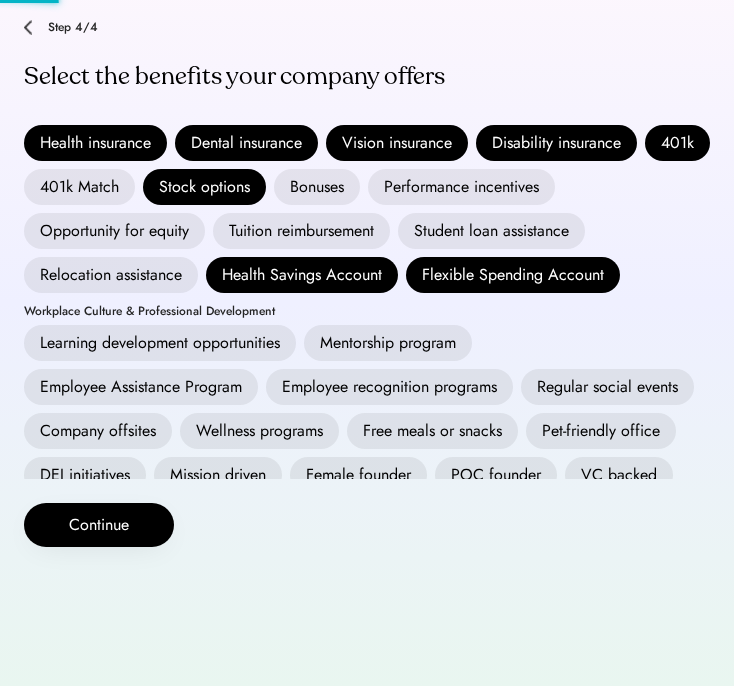 click on "Performance incentives" at bounding box center [461, 187] 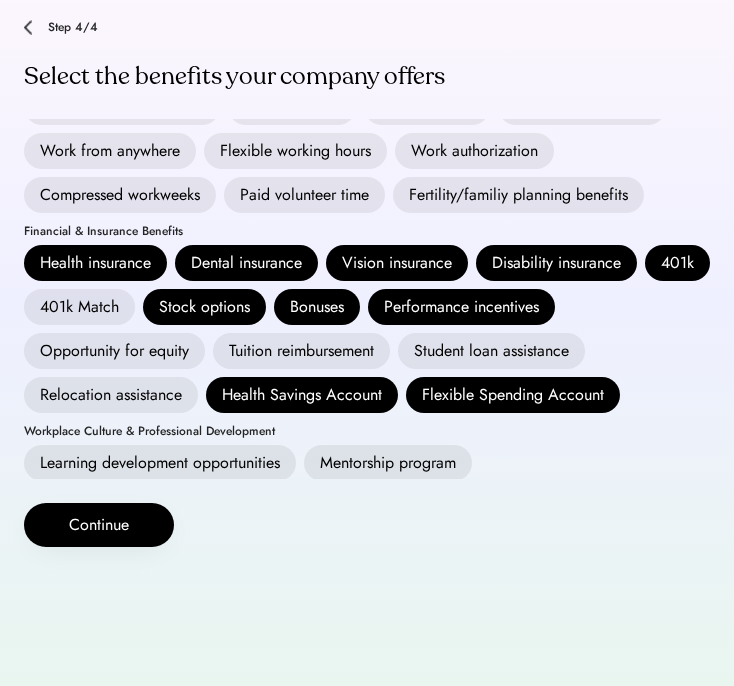 scroll, scrollTop: 0, scrollLeft: 0, axis: both 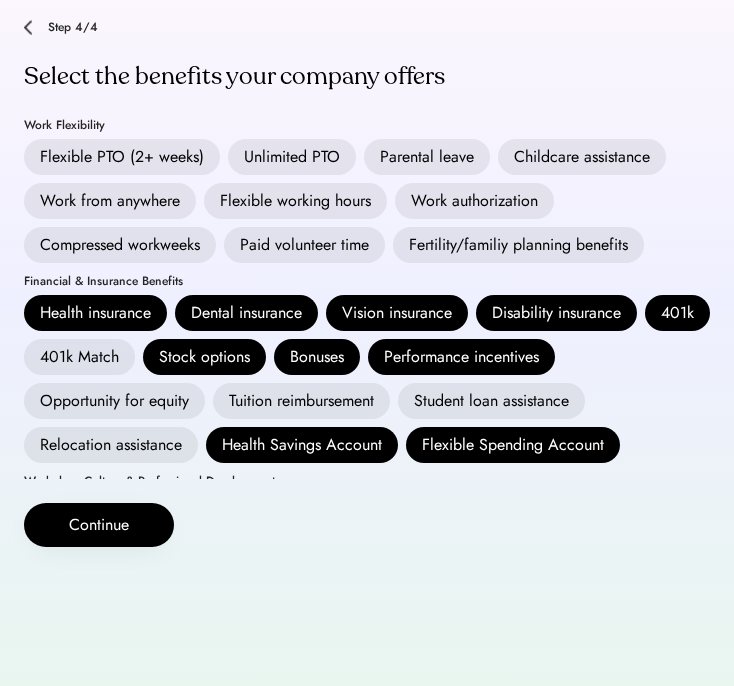 click on "Parental leave" at bounding box center (427, 157) 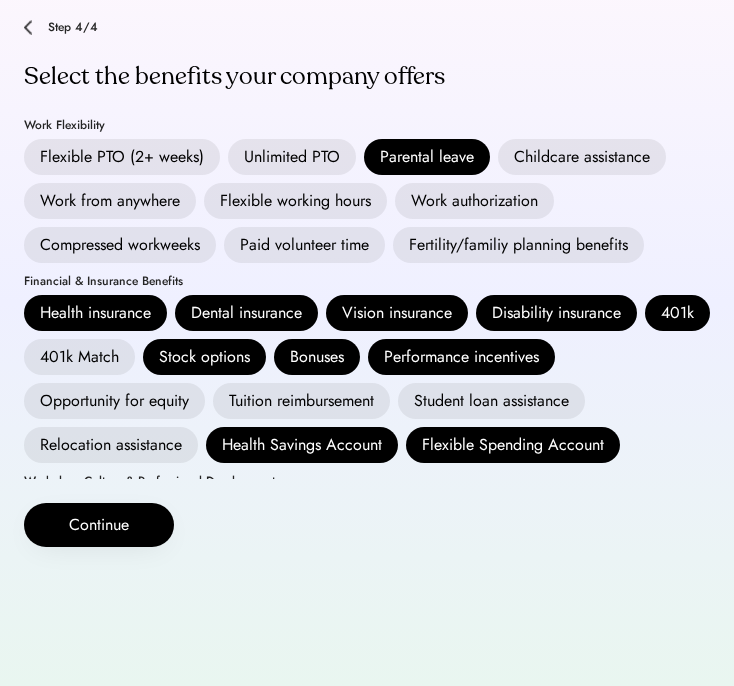 click on "Work from anywhere" at bounding box center (110, 201) 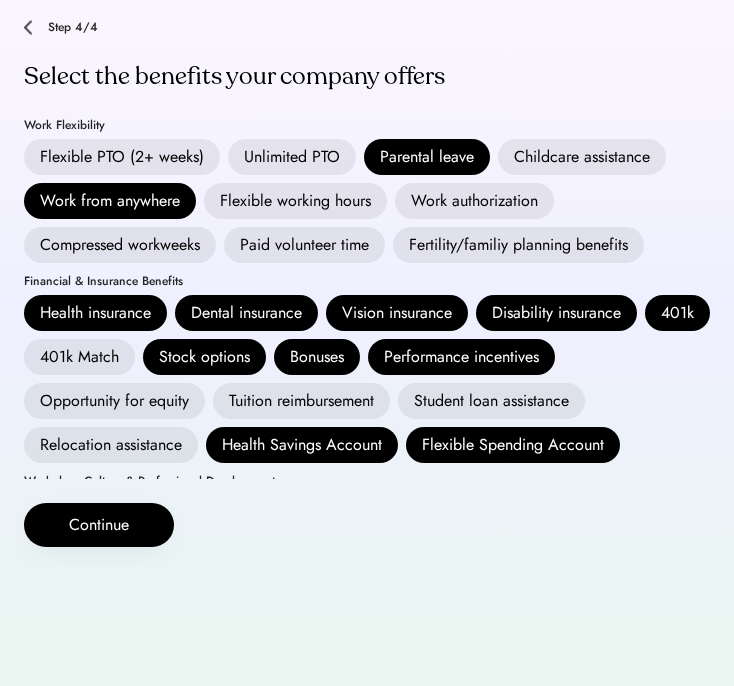 click on "Fertility/familiy planning benefits" at bounding box center [518, 245] 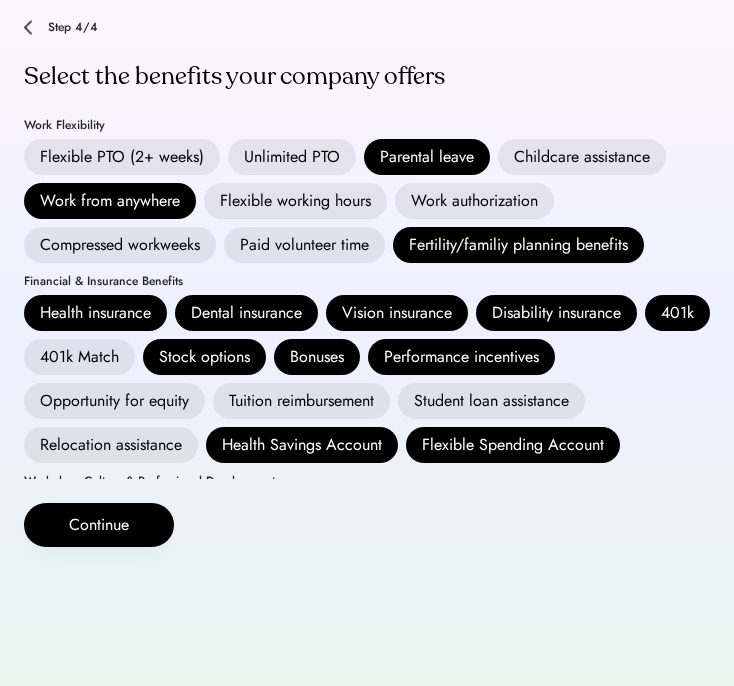 scroll, scrollTop: 0, scrollLeft: 0, axis: both 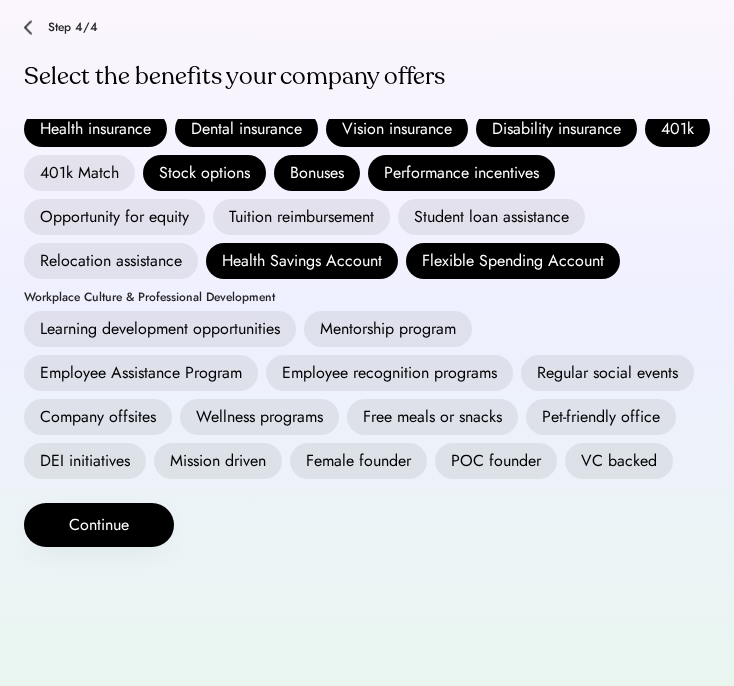 click on "DEI initiatives" at bounding box center [85, 461] 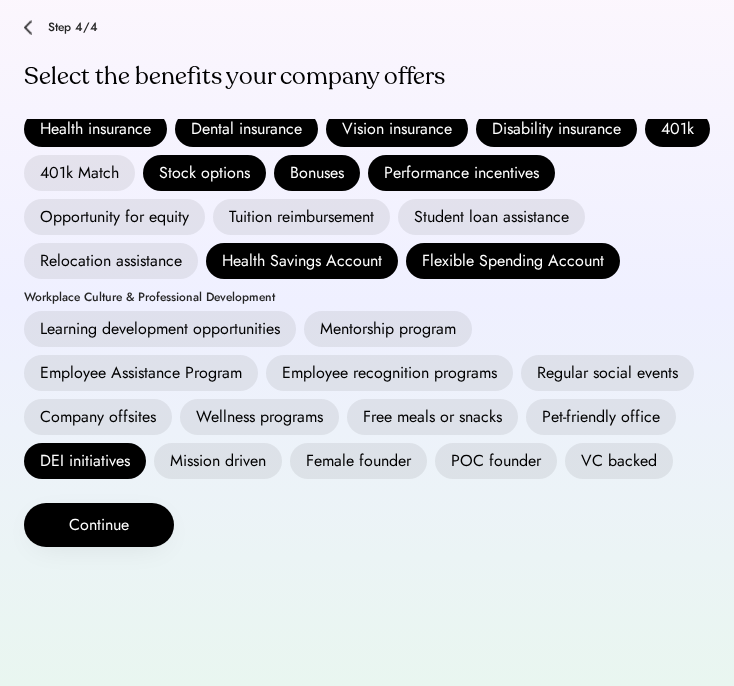 click on "Workplace Culture & Professional Development Learning development opportunities Mentorship program Employee Assistance Program Employee recognition programs Regular social events Company offsites Wellness programs Free meals or snacks Pet-friendly office DEI initiatives Mission driven Female founder POC founder VC backed" at bounding box center [367, 385] 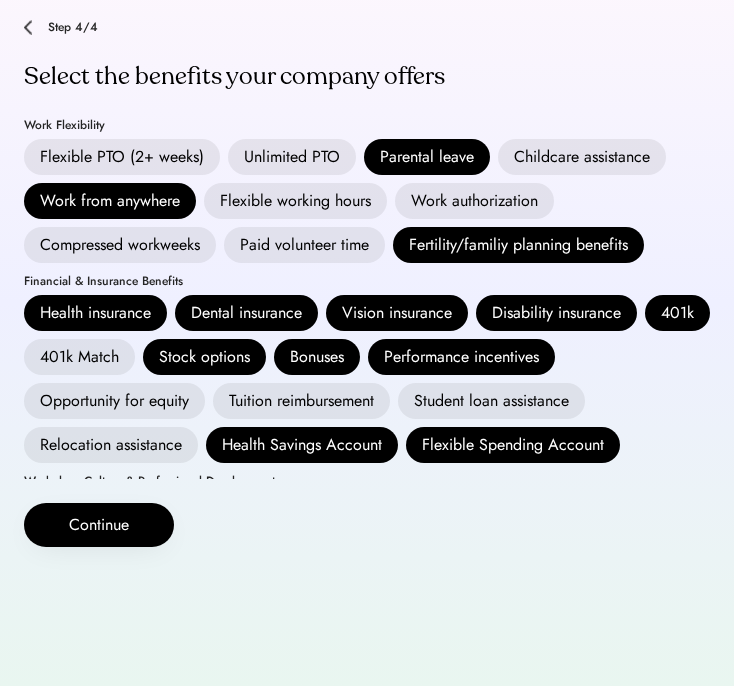 scroll, scrollTop: 184, scrollLeft: 0, axis: vertical 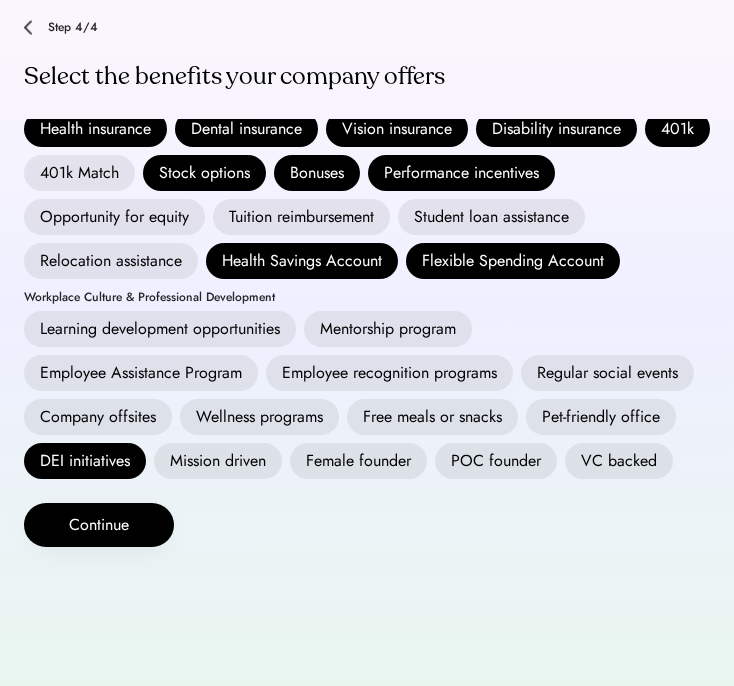 click on "Tuition reimbursement" at bounding box center (301, 217) 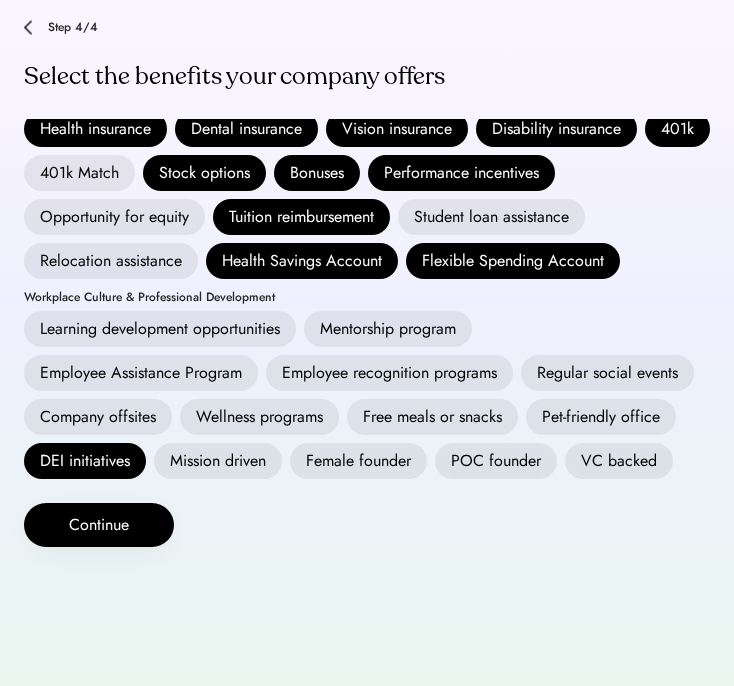 click on "Learning development opportunities" at bounding box center (160, 329) 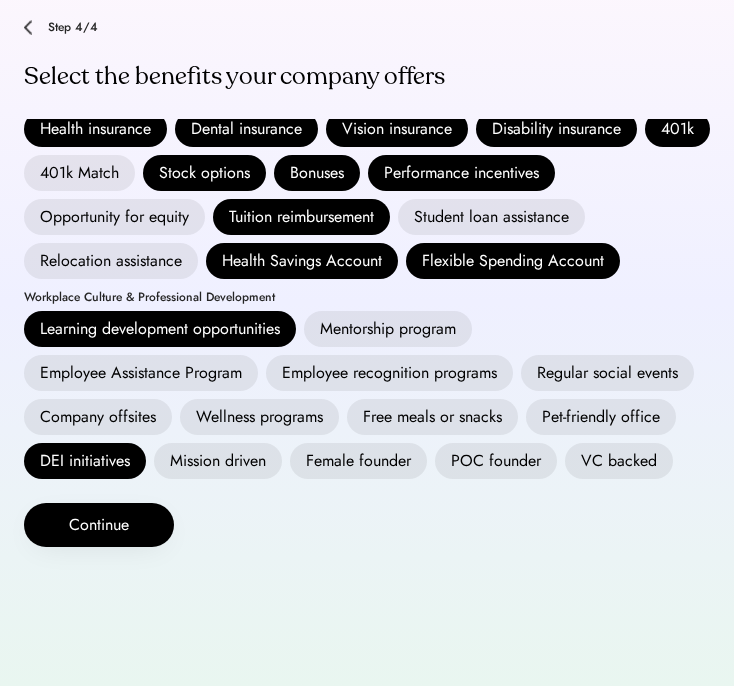click on "Mentorship program" at bounding box center (388, 329) 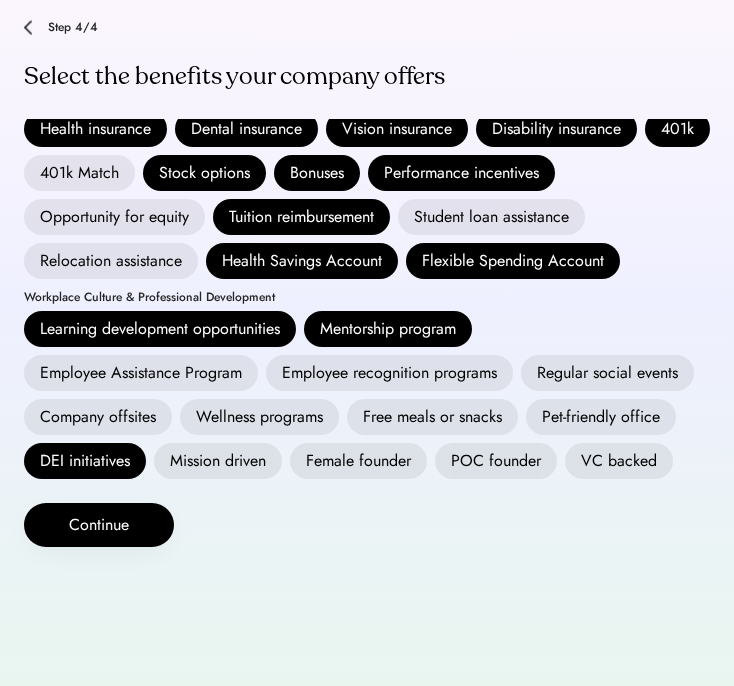 click on "Mentorship program" at bounding box center [388, 329] 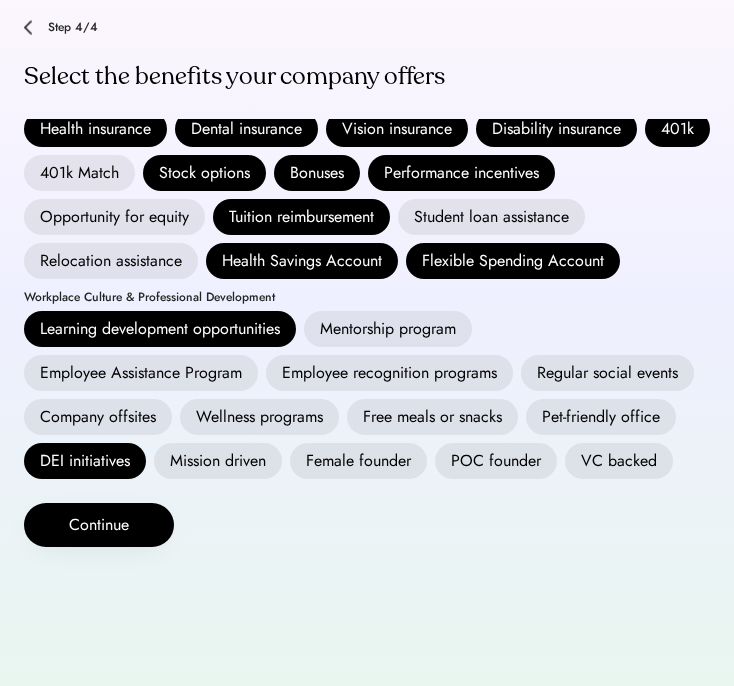 click on "Free meals or snacks" at bounding box center (432, 417) 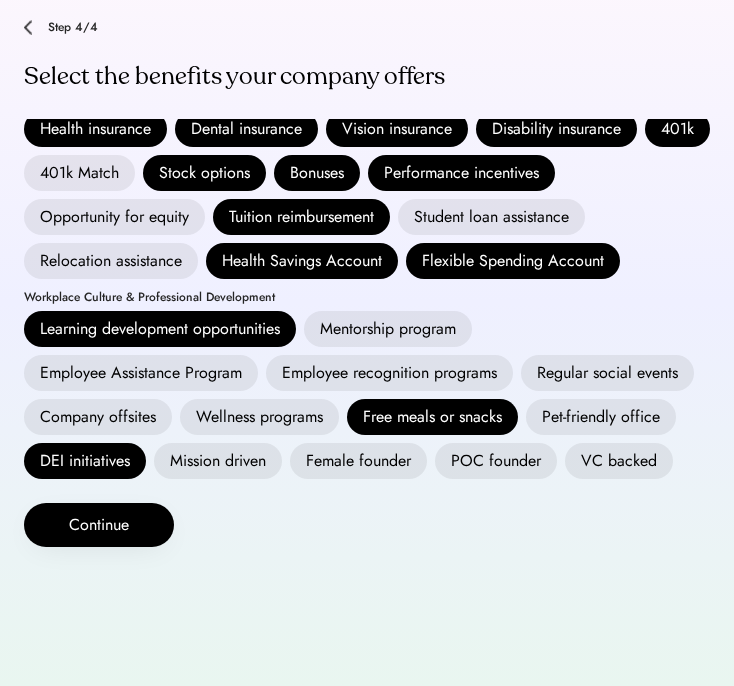 click on "Employee Assistance Program" at bounding box center [141, 373] 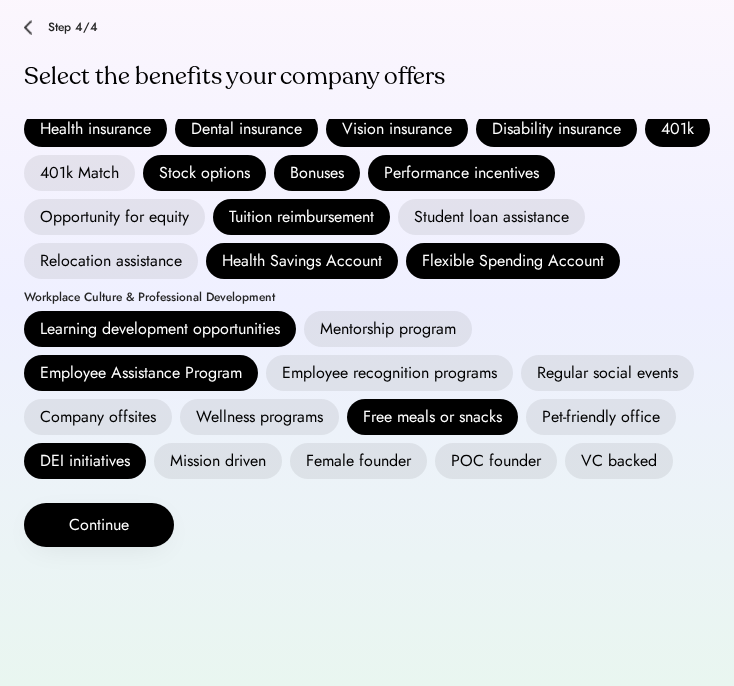 click on "Wellness programs" at bounding box center (259, 417) 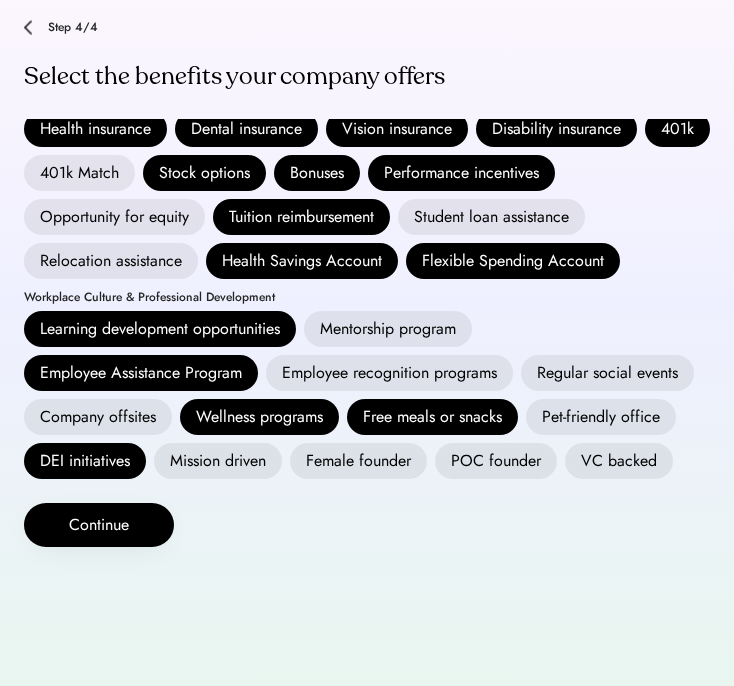 click on "Pet-friendly office" at bounding box center [601, 417] 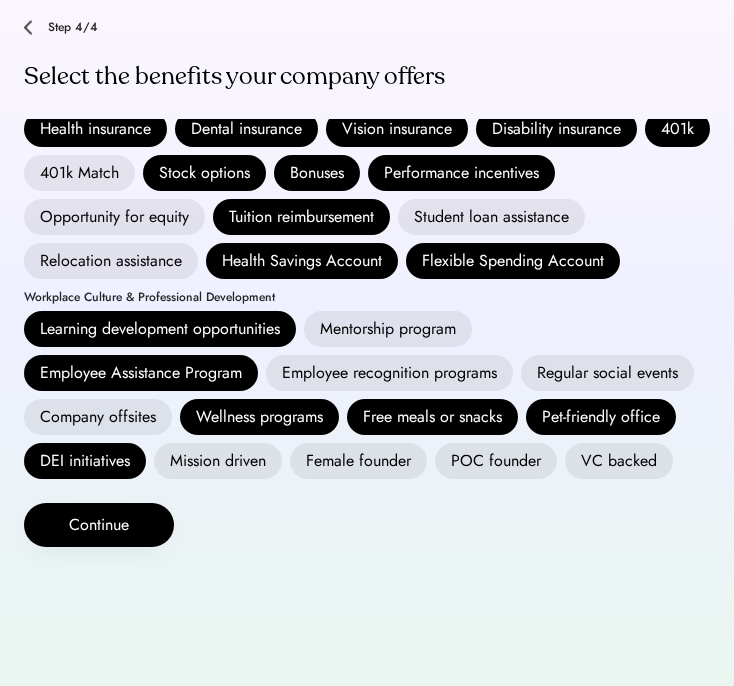 click on "Regular social events" at bounding box center (607, 373) 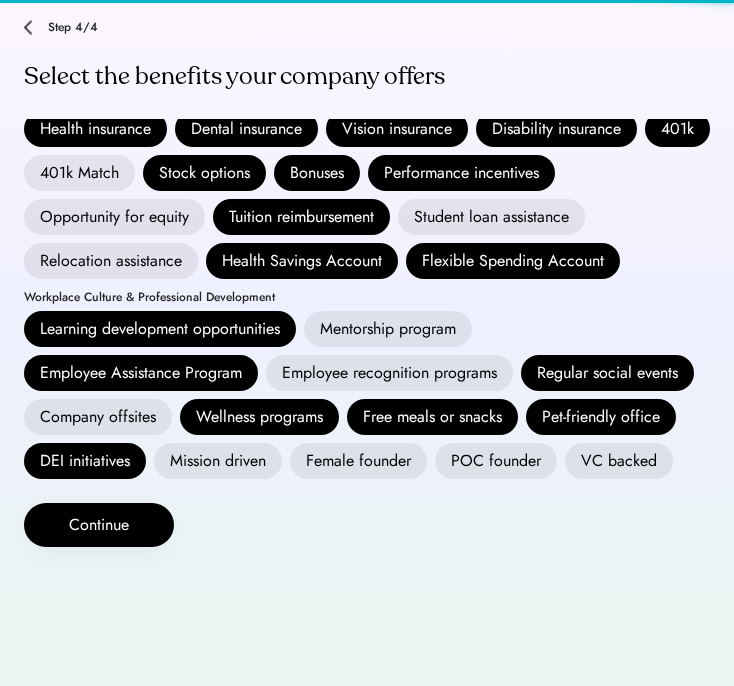 scroll, scrollTop: 0, scrollLeft: 0, axis: both 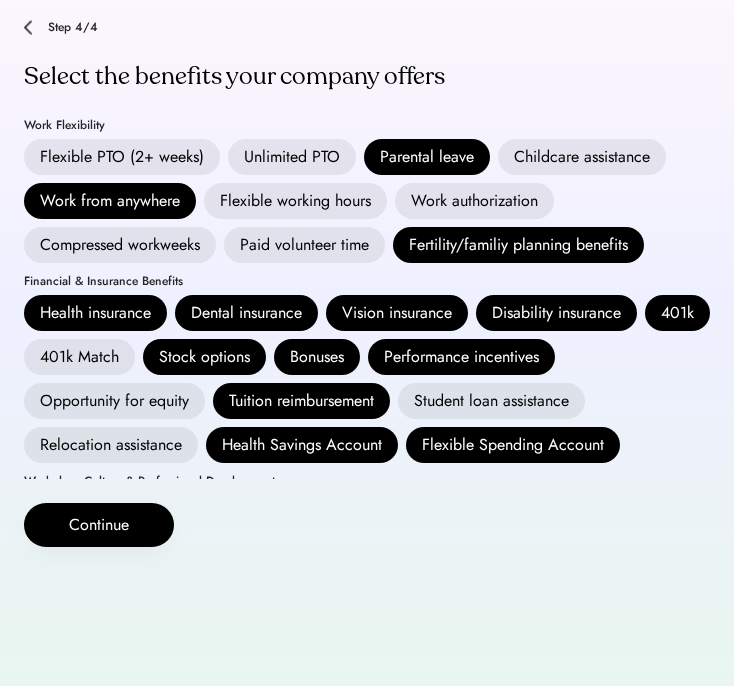 click on "Flexible PTO (2+ weeks)" at bounding box center [122, 157] 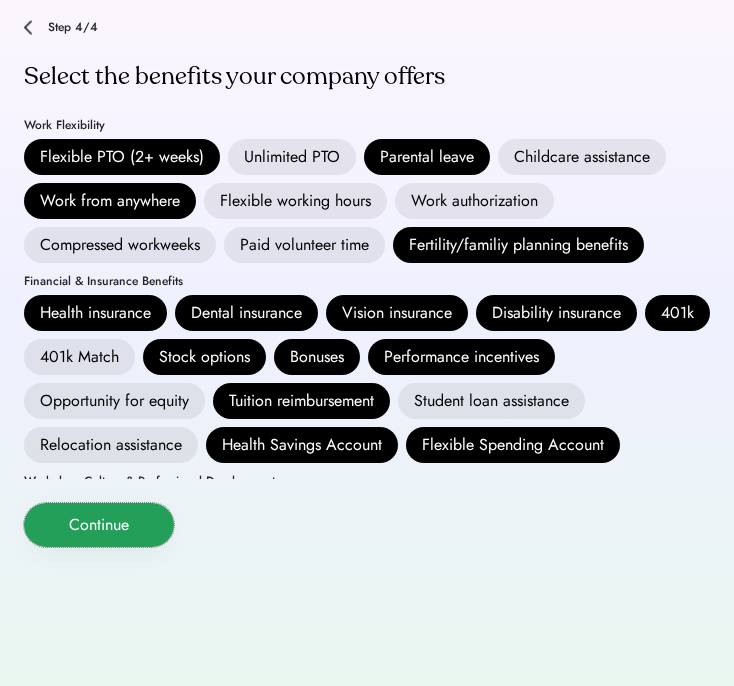 click on "Continue" at bounding box center (99, 525) 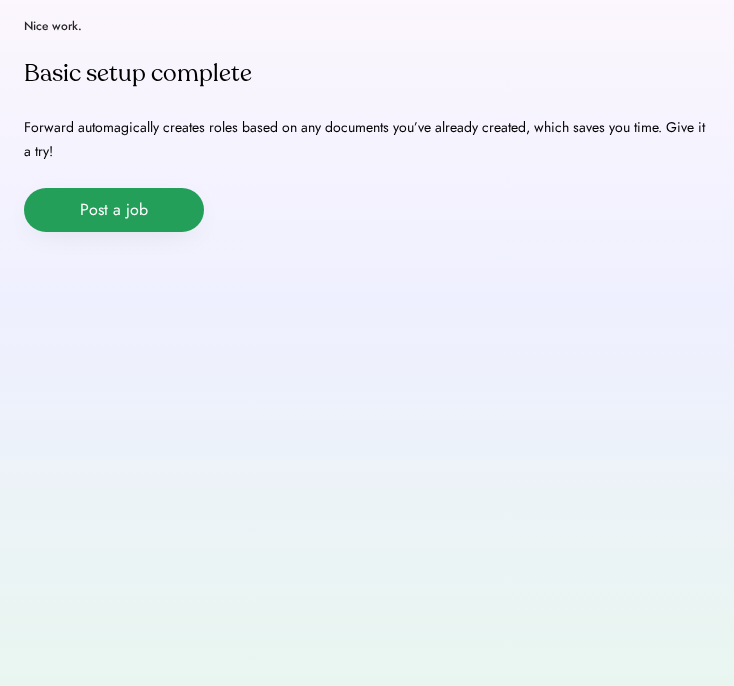 click on "Post a job" at bounding box center (114, 210) 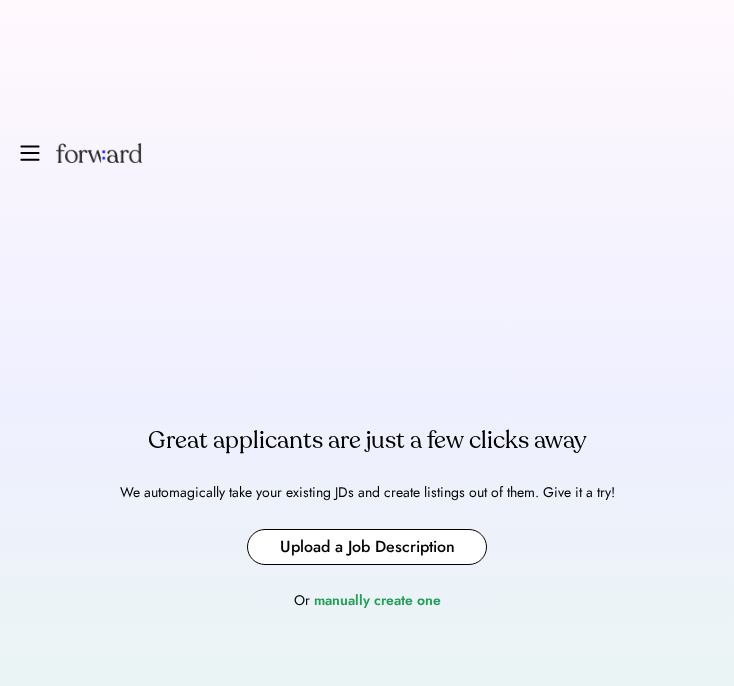 scroll, scrollTop: 0, scrollLeft: 0, axis: both 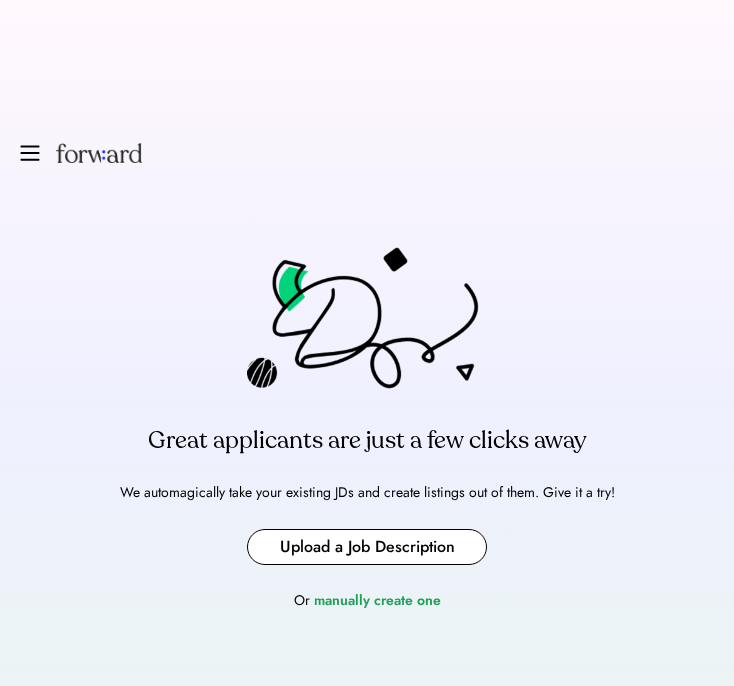 click at bounding box center [367, 547] 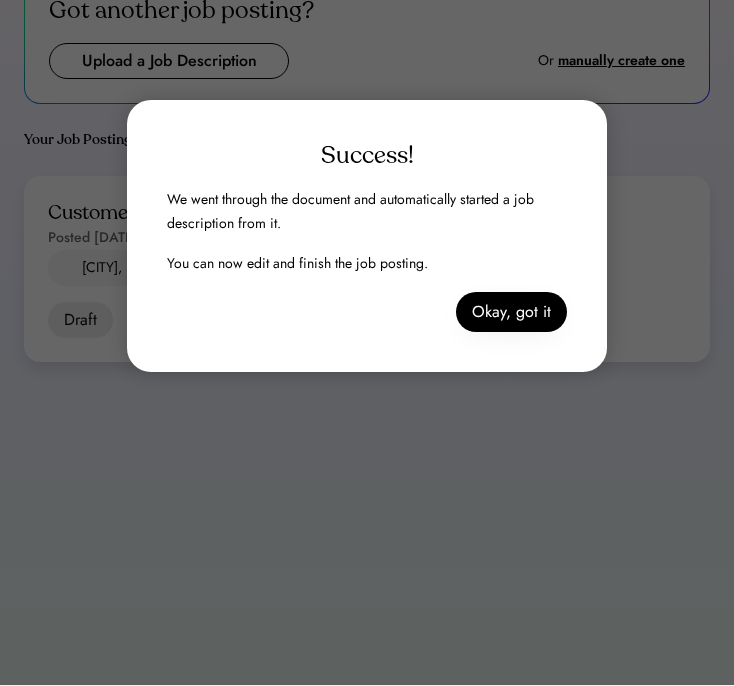 scroll, scrollTop: 99, scrollLeft: 0, axis: vertical 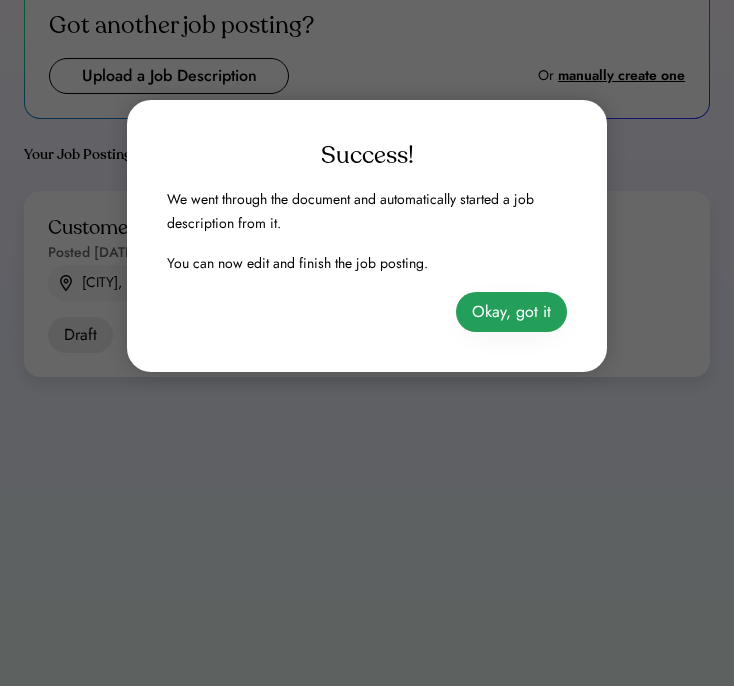 click on "Okay, got it" at bounding box center [511, 312] 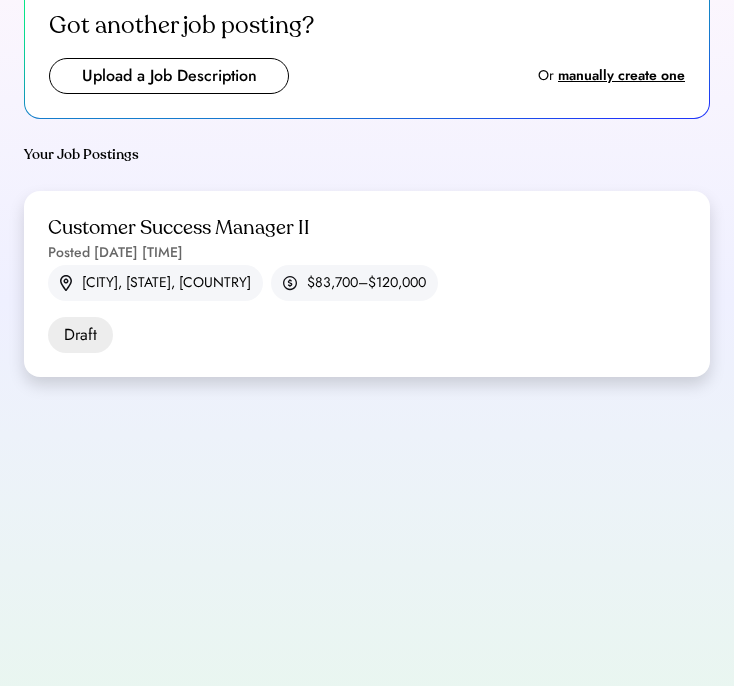 click on "Posted Jul 6, 2025 5:29 pm" at bounding box center (115, 253) 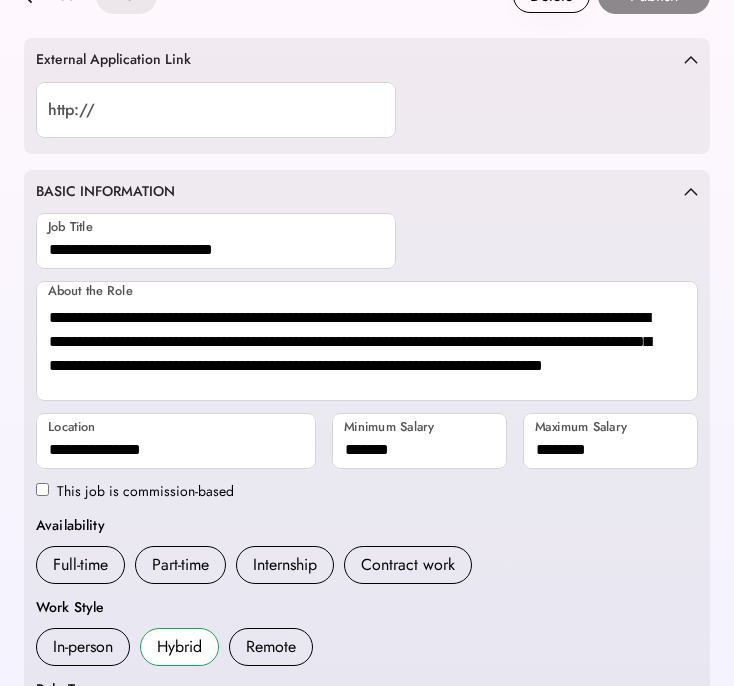 scroll, scrollTop: 116, scrollLeft: 0, axis: vertical 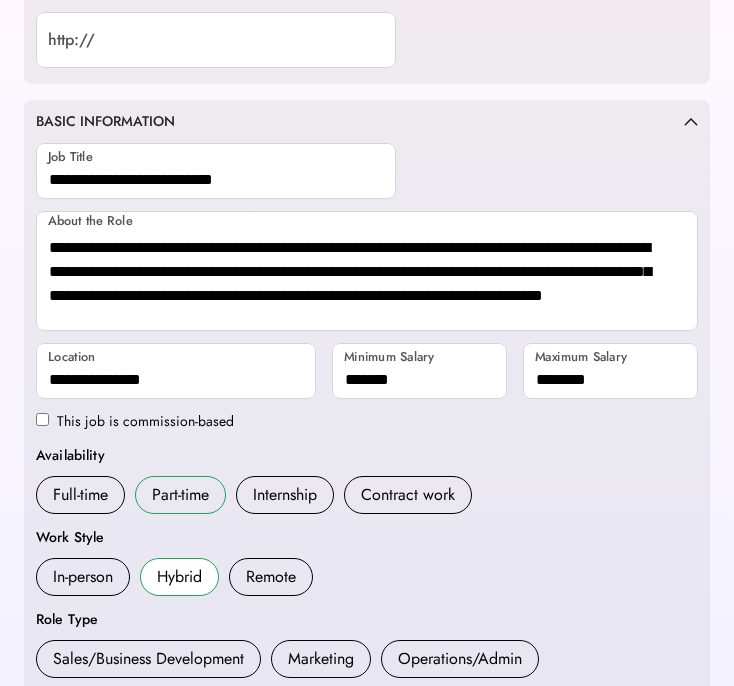 click on "Full-time" at bounding box center (80, 495) 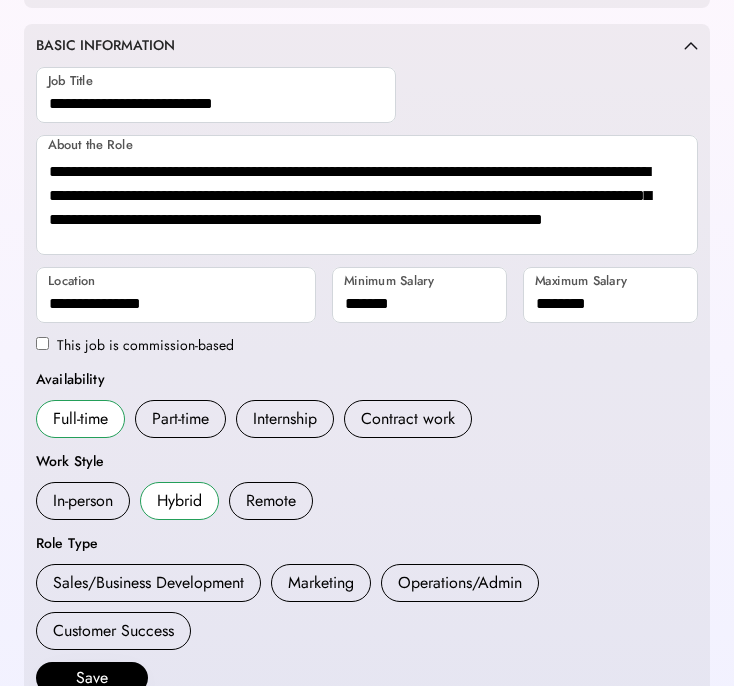 scroll, scrollTop: 216, scrollLeft: 0, axis: vertical 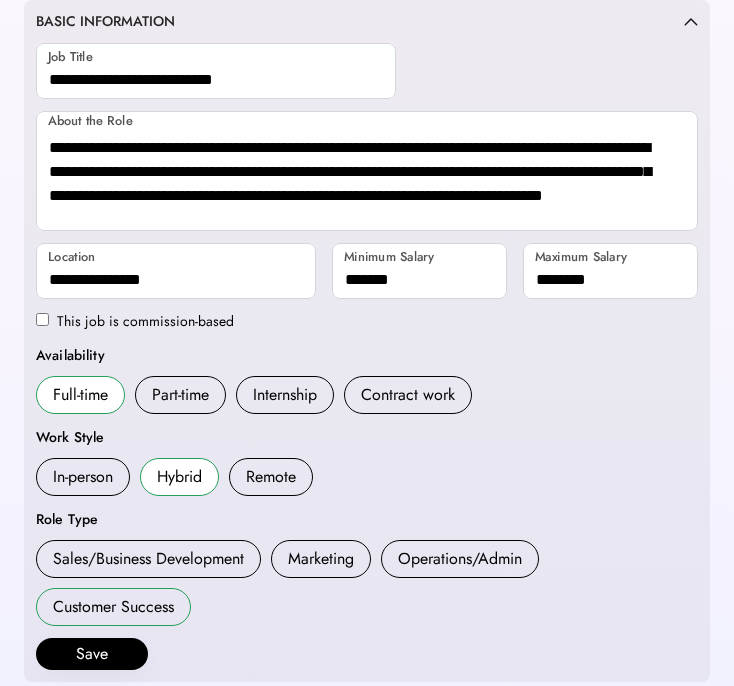 click on "Customer Success" at bounding box center (113, 607) 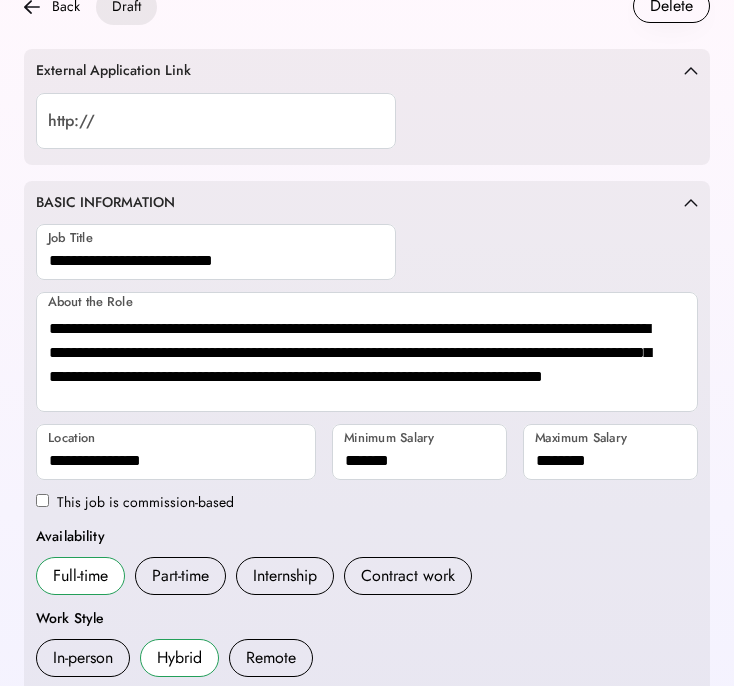 scroll, scrollTop: 0, scrollLeft: 0, axis: both 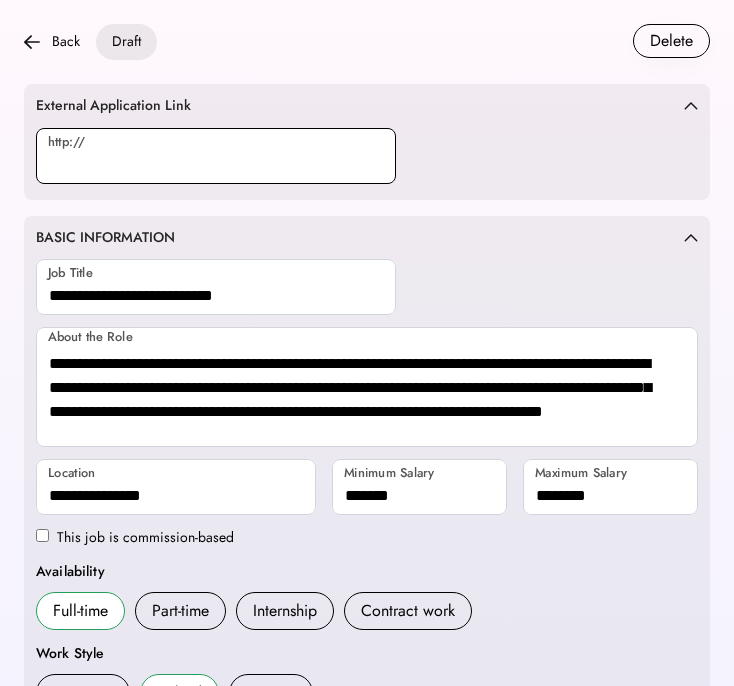 click at bounding box center (216, 156) 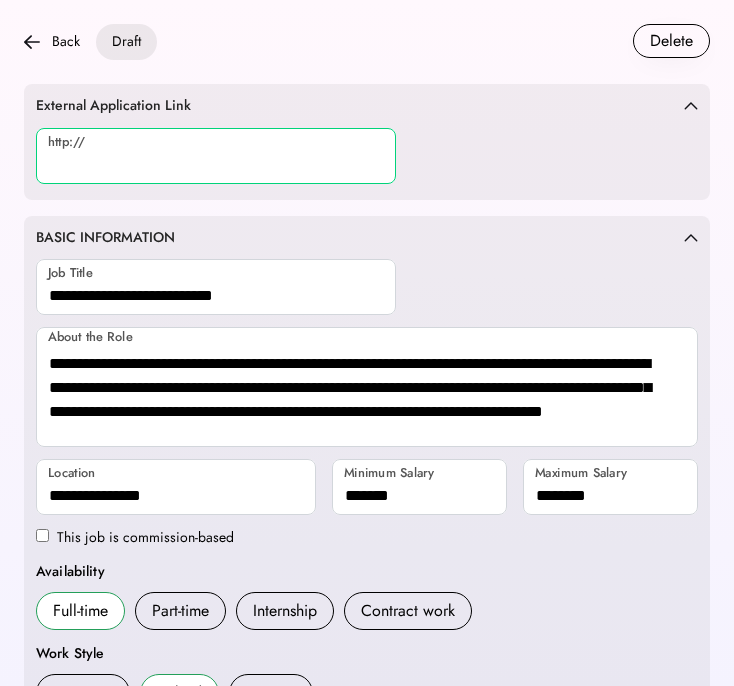 paste on "**********" 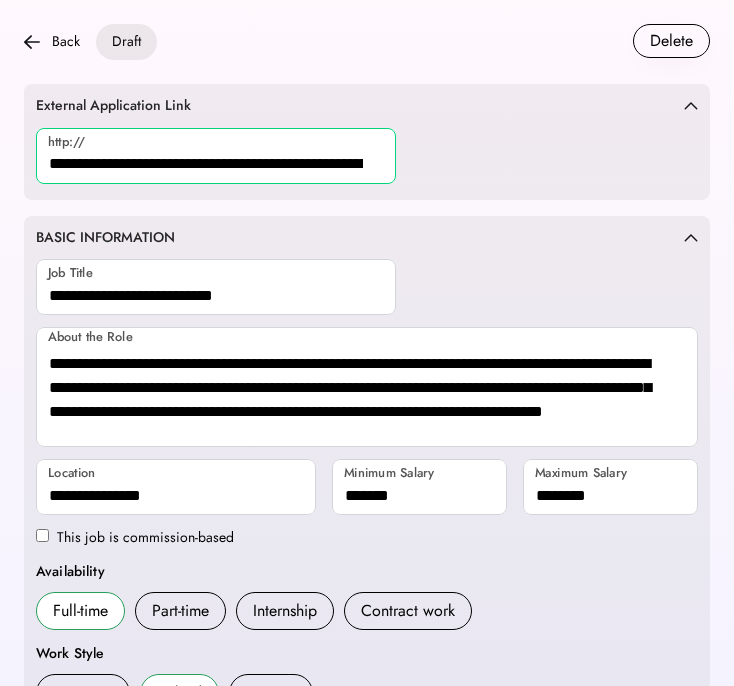 scroll, scrollTop: 0, scrollLeft: 185, axis: horizontal 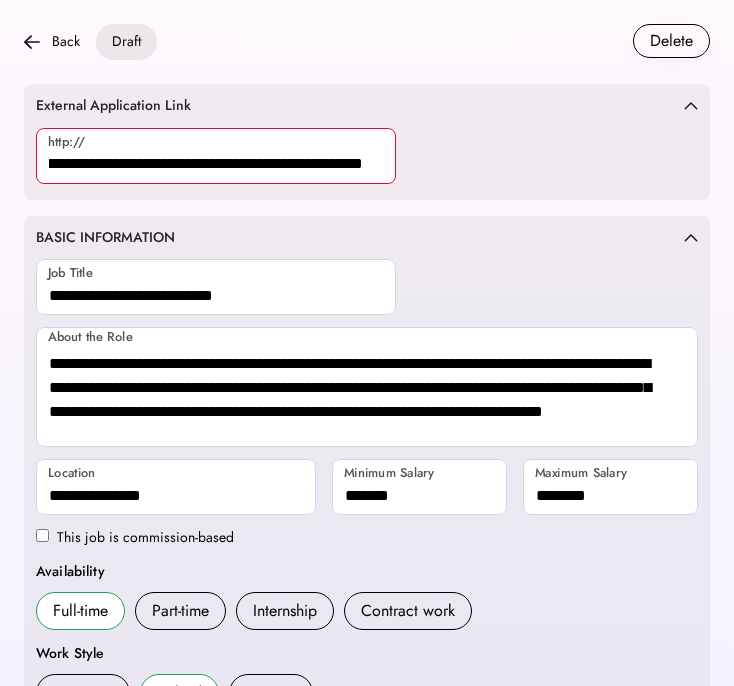 type on "**********" 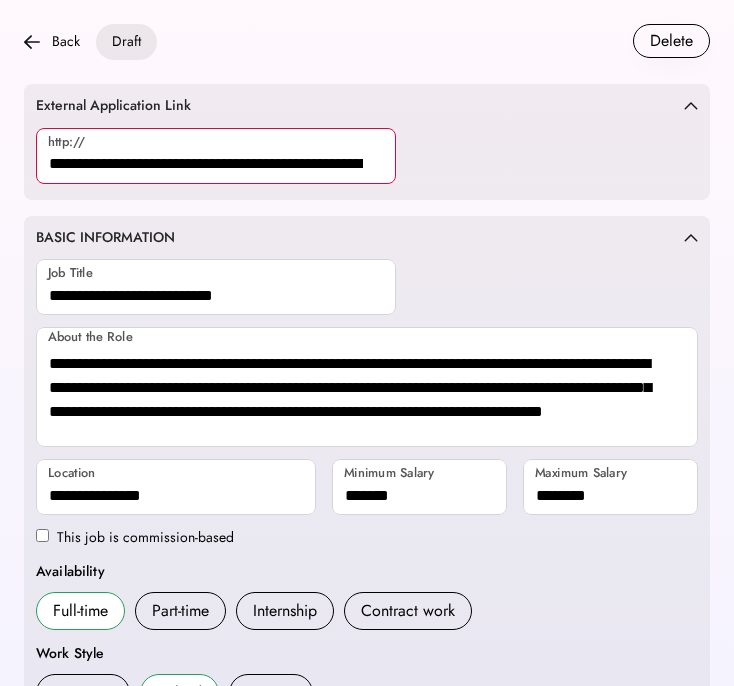 click on "http://" at bounding box center [367, 158] 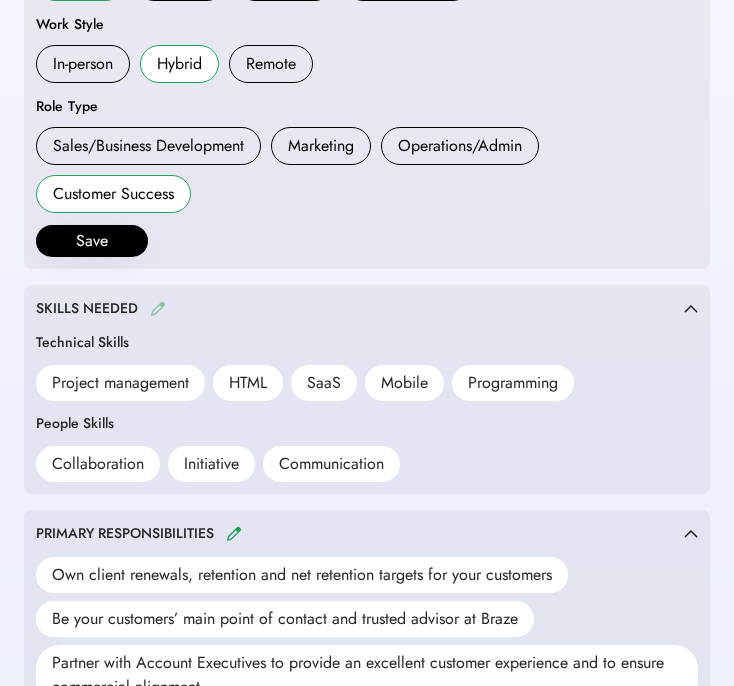 scroll, scrollTop: 647, scrollLeft: 0, axis: vertical 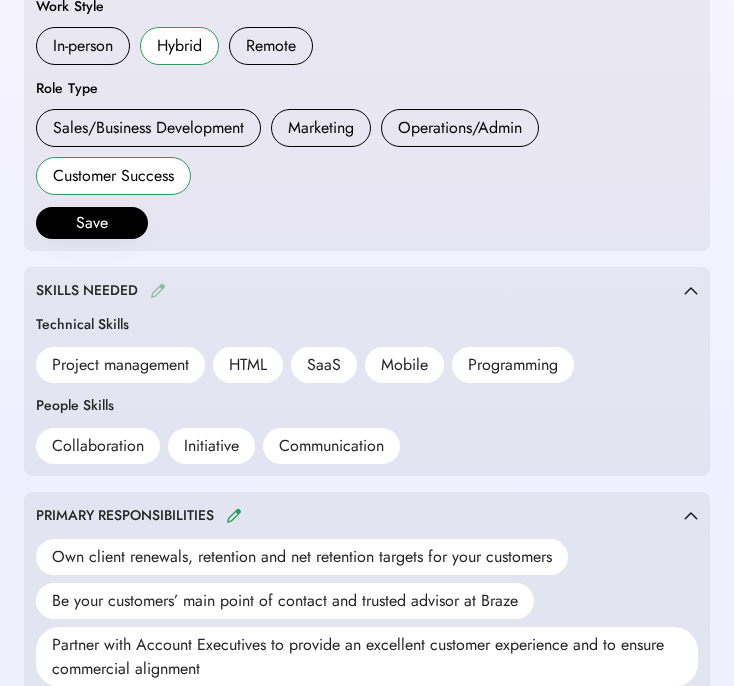 click at bounding box center (158, 290) 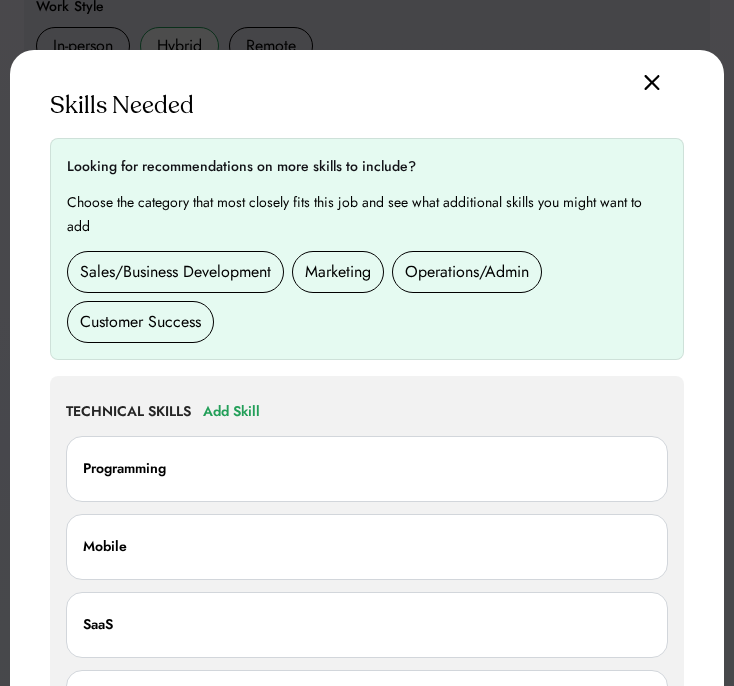 click on "Customer Success" at bounding box center (140, 322) 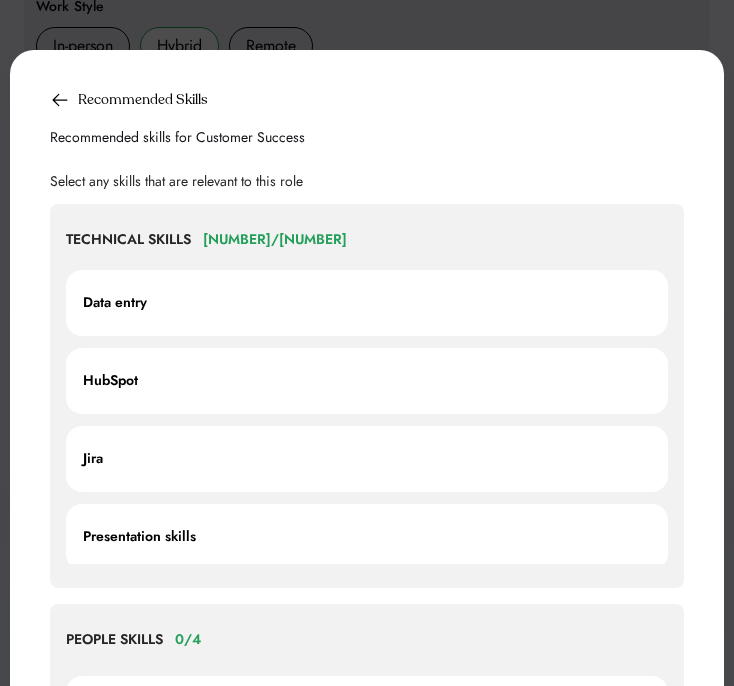 scroll, scrollTop: 388, scrollLeft: 0, axis: vertical 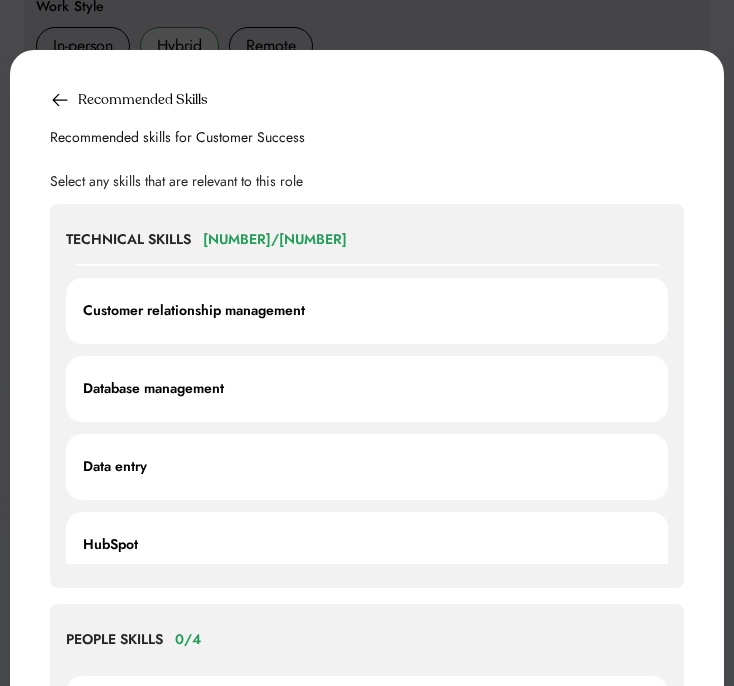 click on "Customer relationship management" at bounding box center [194, 311] 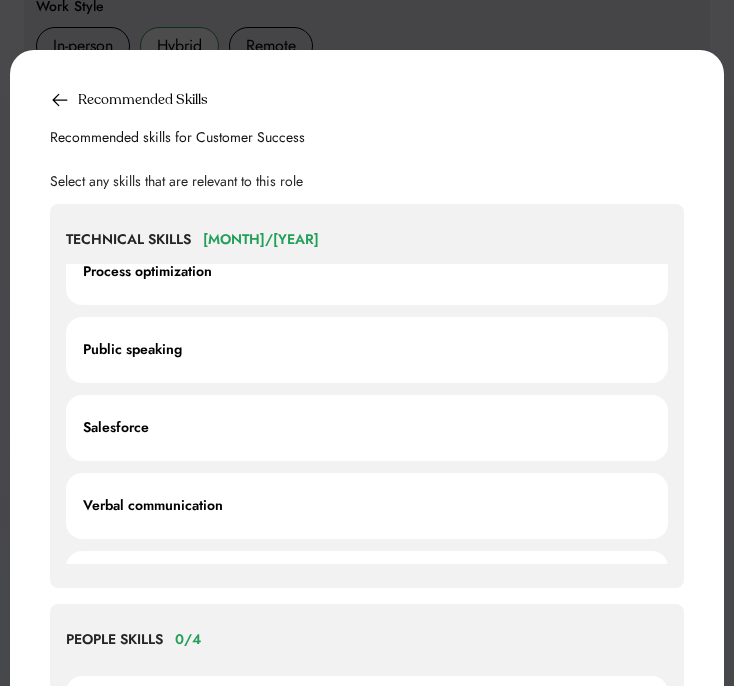 scroll, scrollTop: 948, scrollLeft: 0, axis: vertical 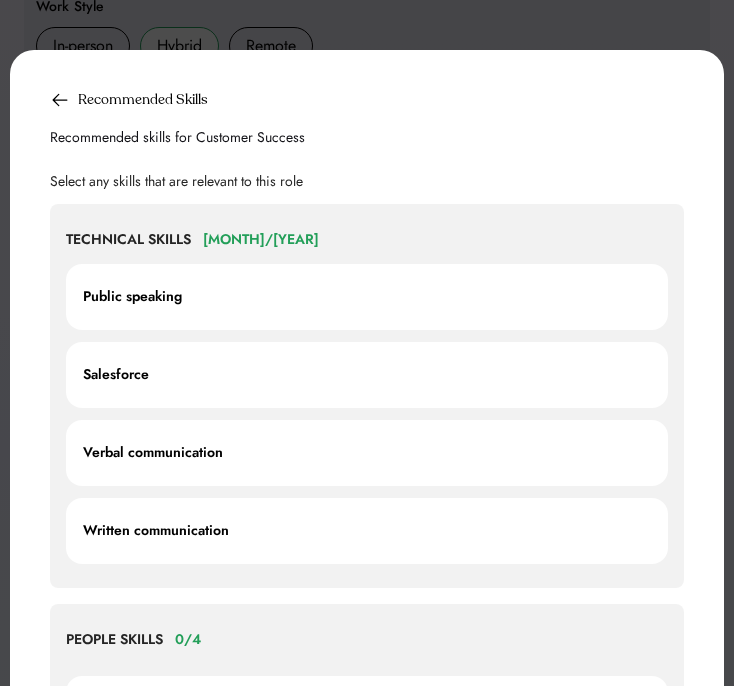 click on "Verbal communication" at bounding box center (367, 453) 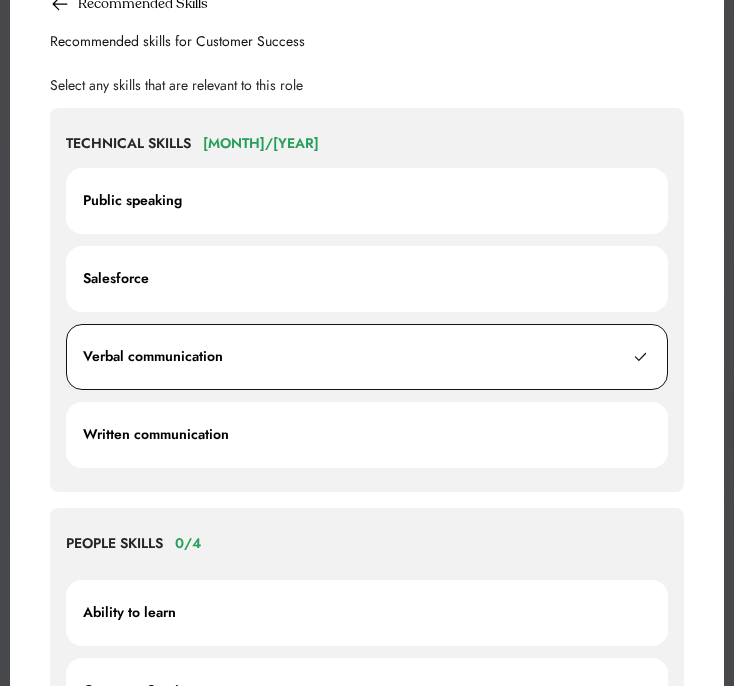 scroll, scrollTop: 745, scrollLeft: 0, axis: vertical 